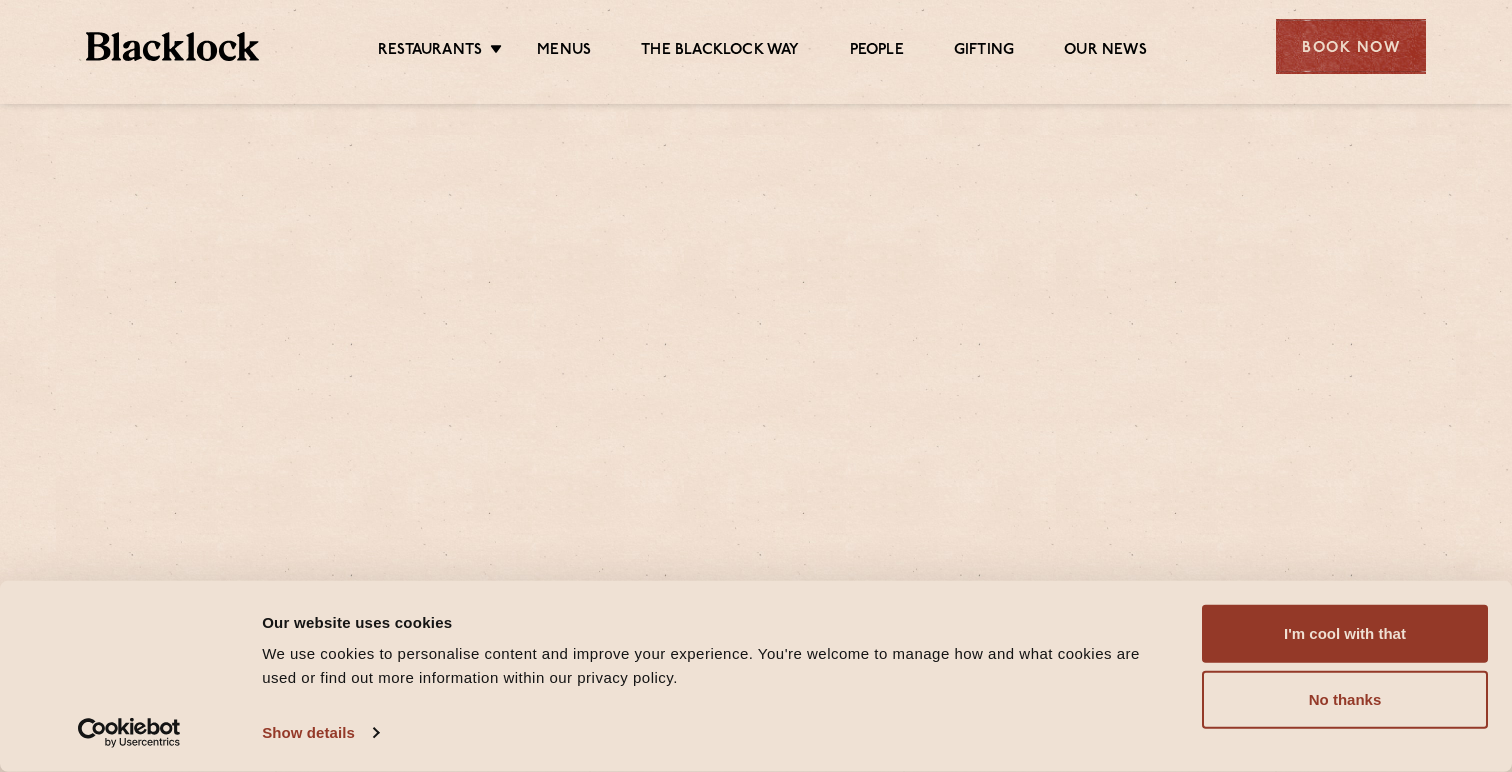 scroll, scrollTop: 0, scrollLeft: 0, axis: both 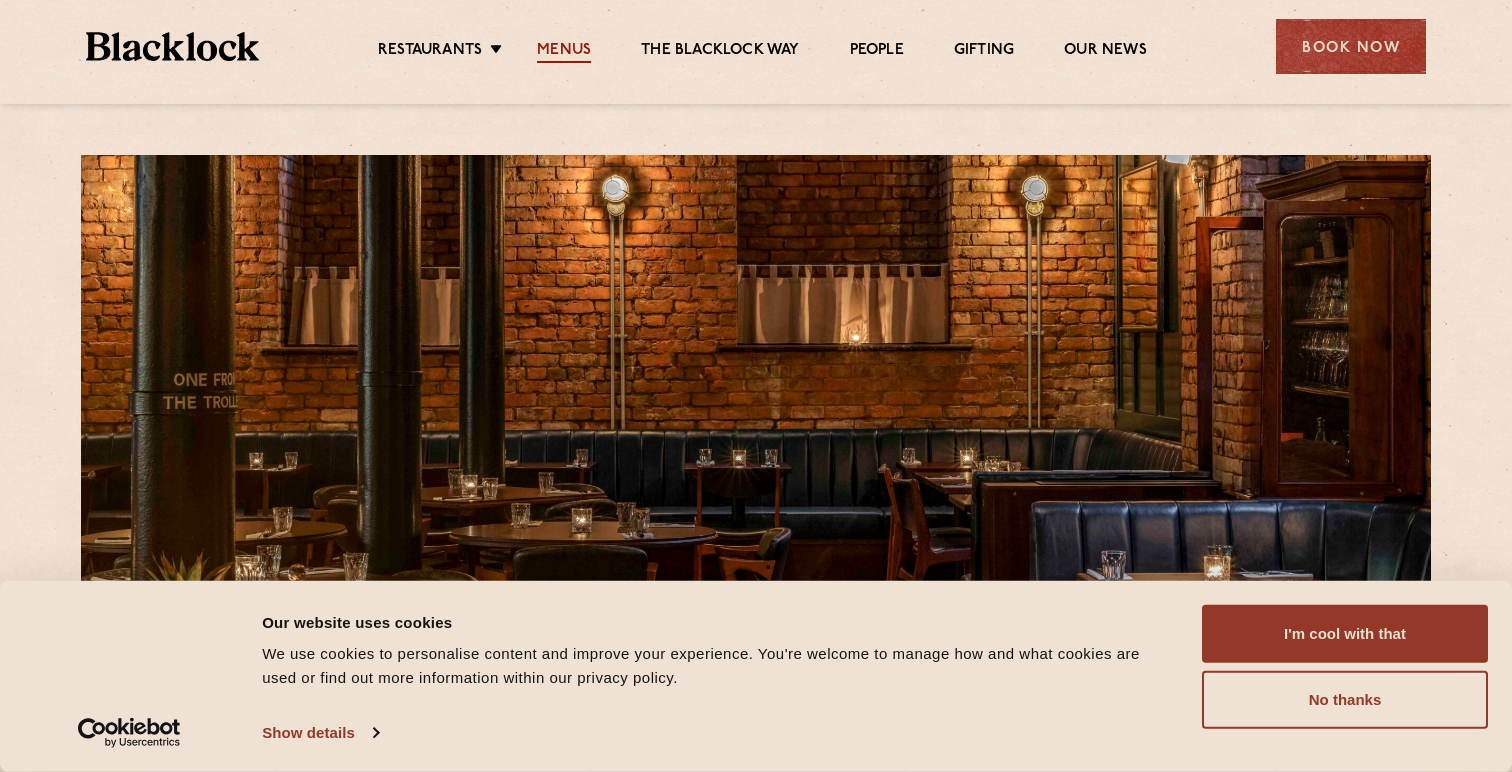 click on "Menus" at bounding box center (564, 52) 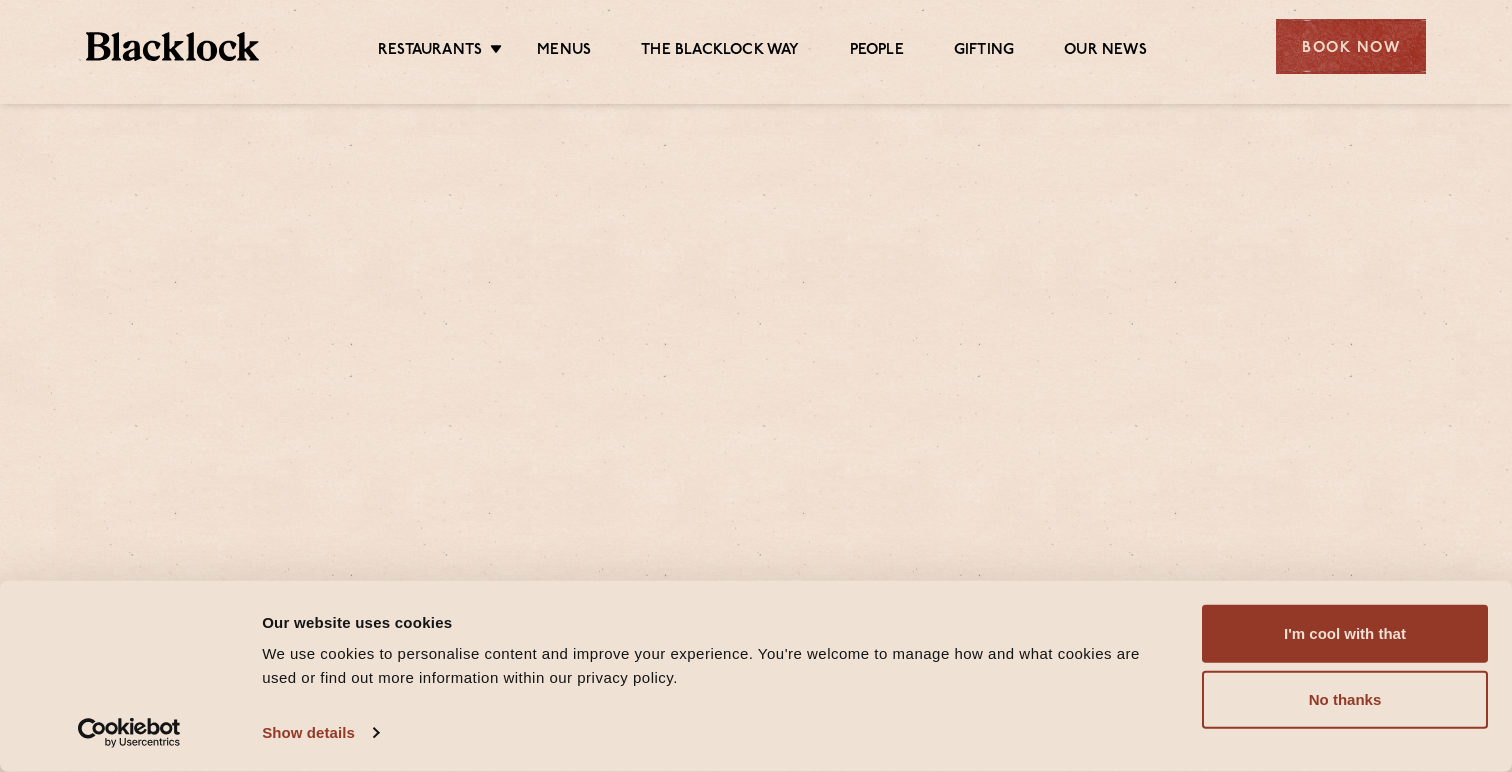 scroll, scrollTop: 0, scrollLeft: 0, axis: both 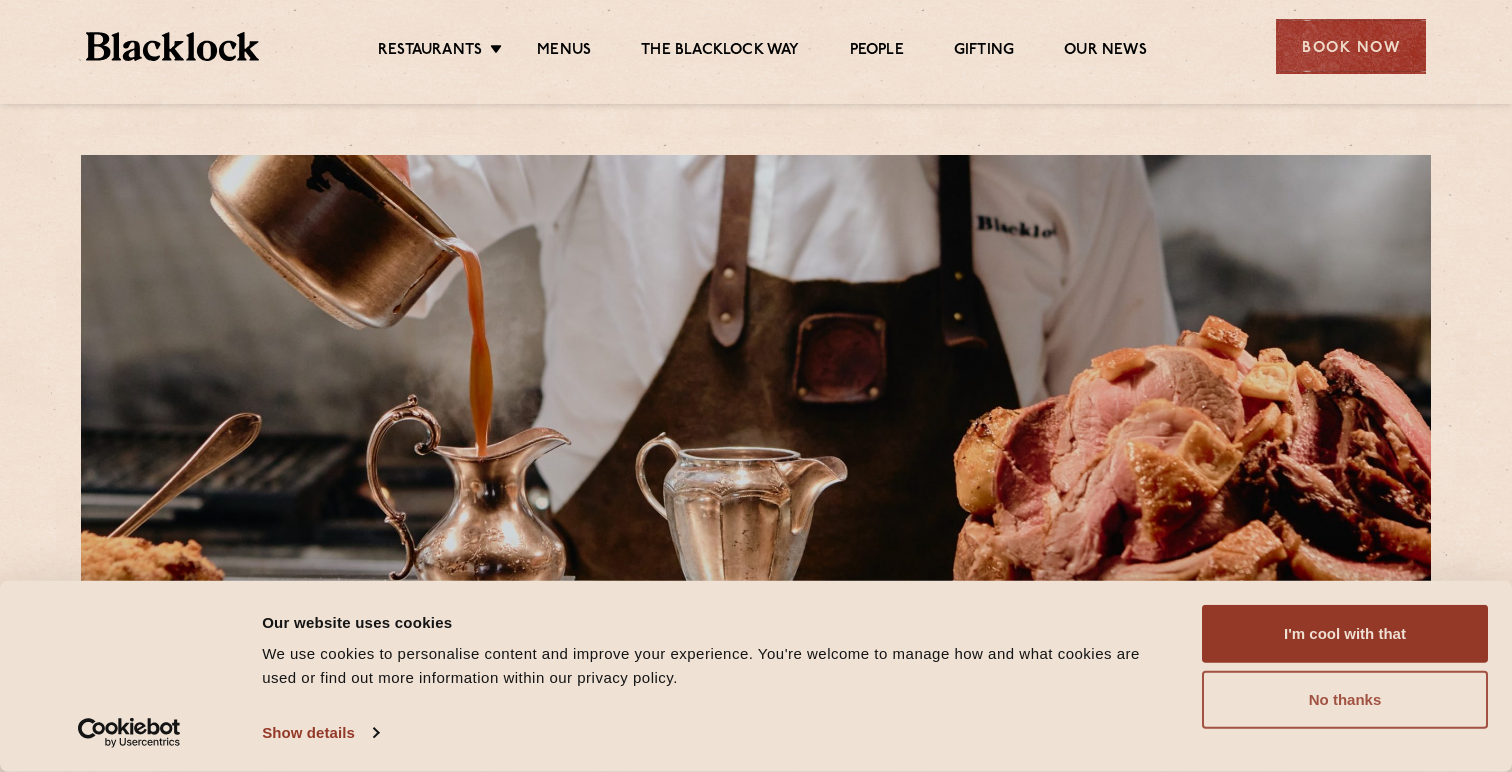 click on "No thanks" at bounding box center [1345, 700] 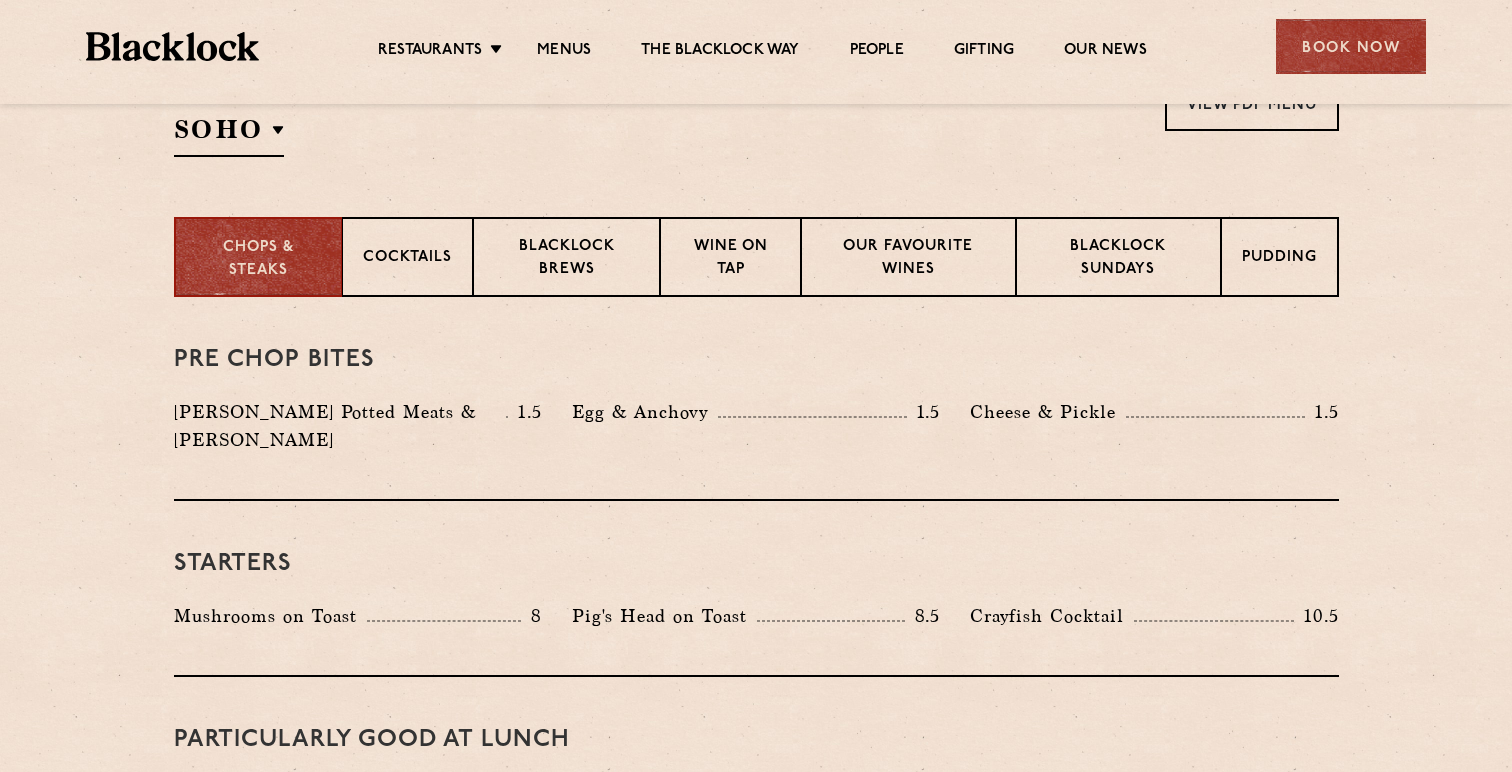 scroll, scrollTop: 619, scrollLeft: 0, axis: vertical 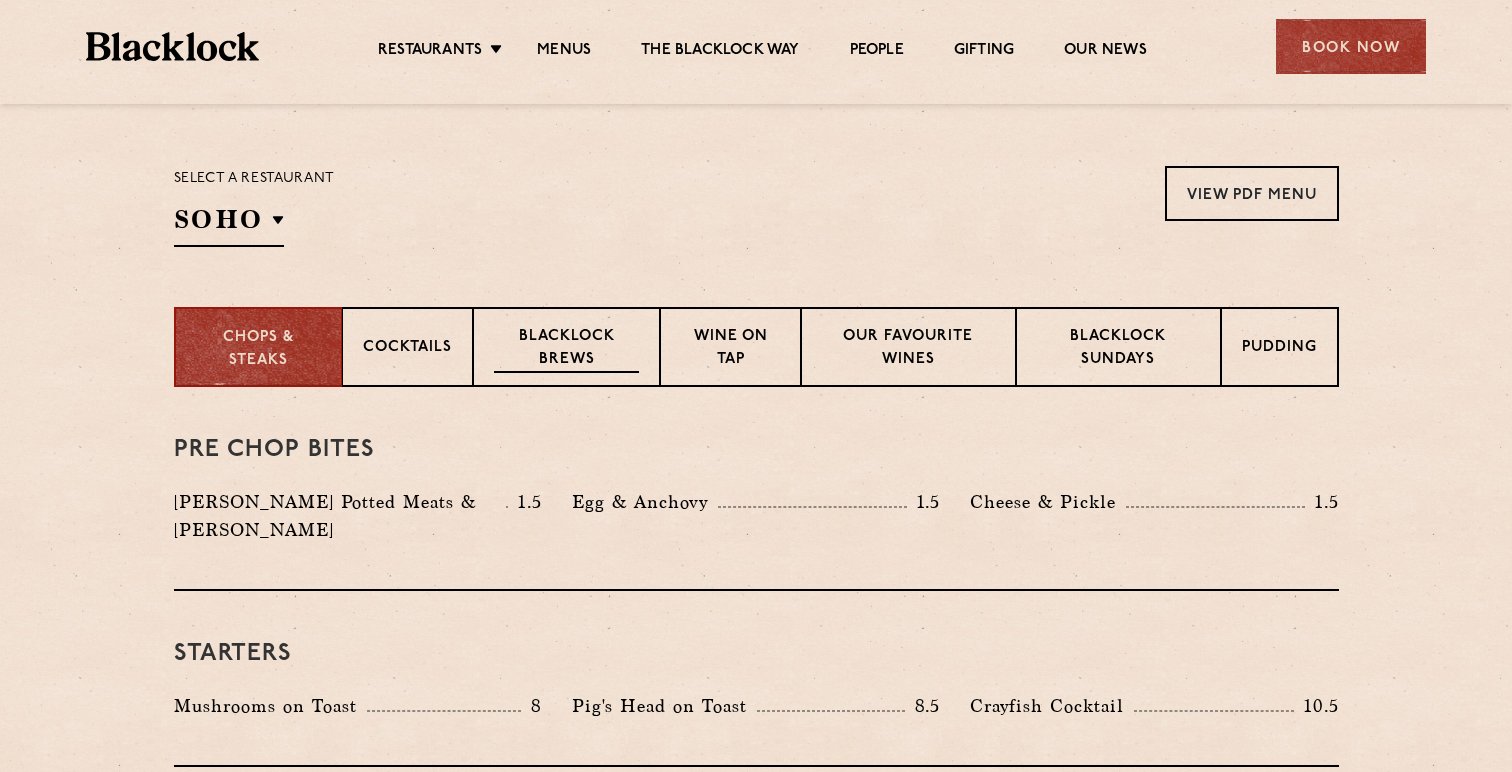 click on "Blacklock Brews" at bounding box center [567, 347] 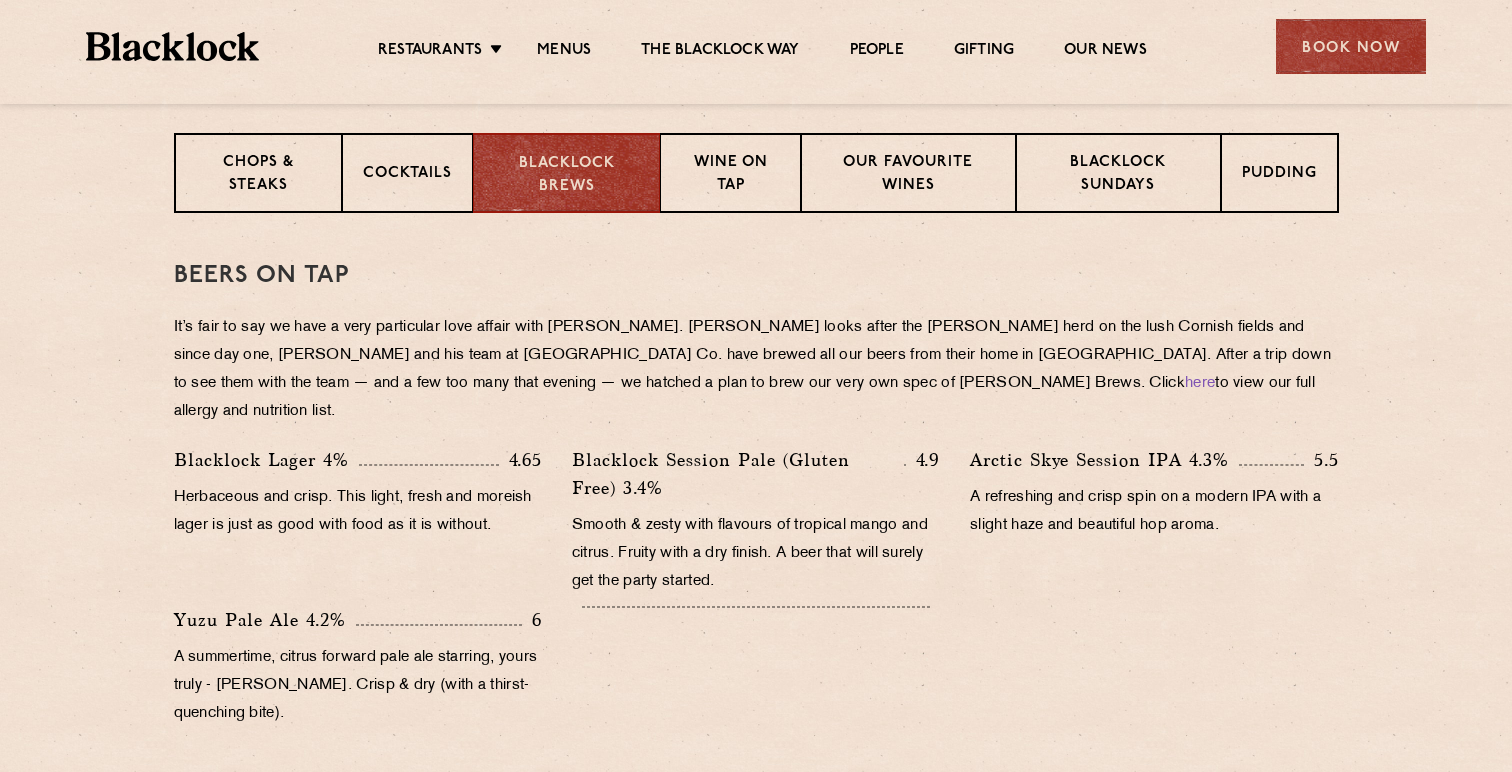 scroll, scrollTop: 785, scrollLeft: 0, axis: vertical 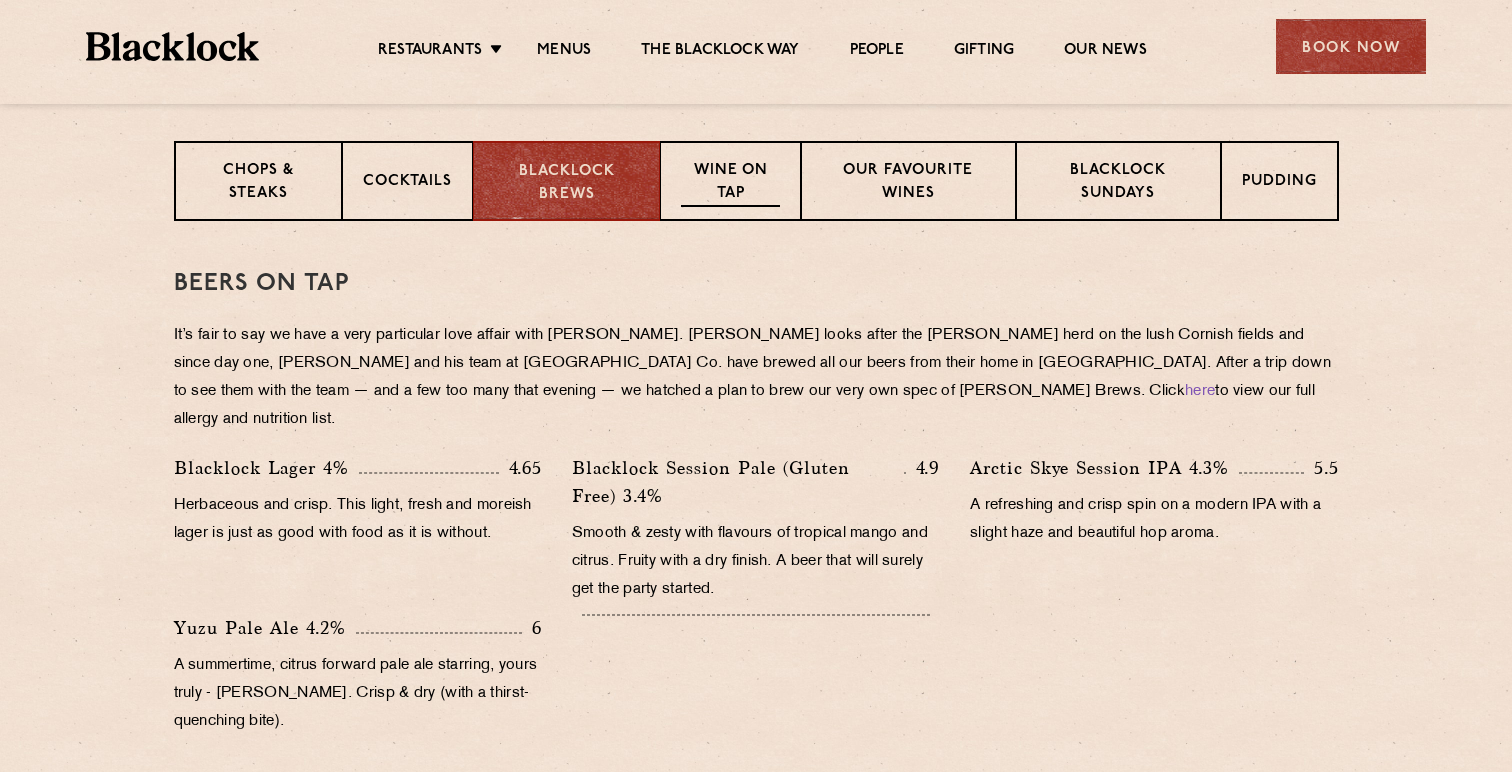 click on "Wine on Tap" at bounding box center [730, 181] 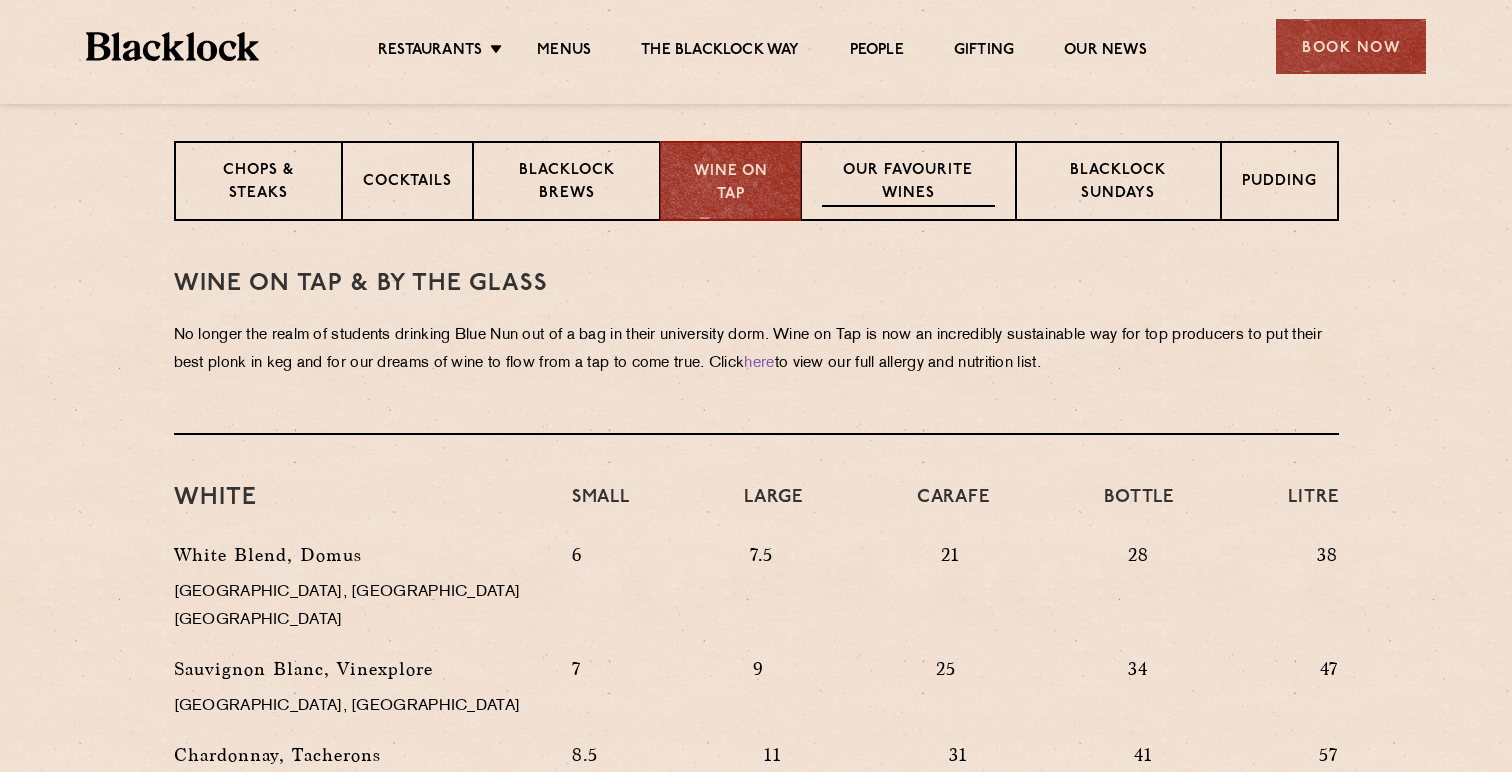 click on "Our favourite wines" at bounding box center (908, 183) 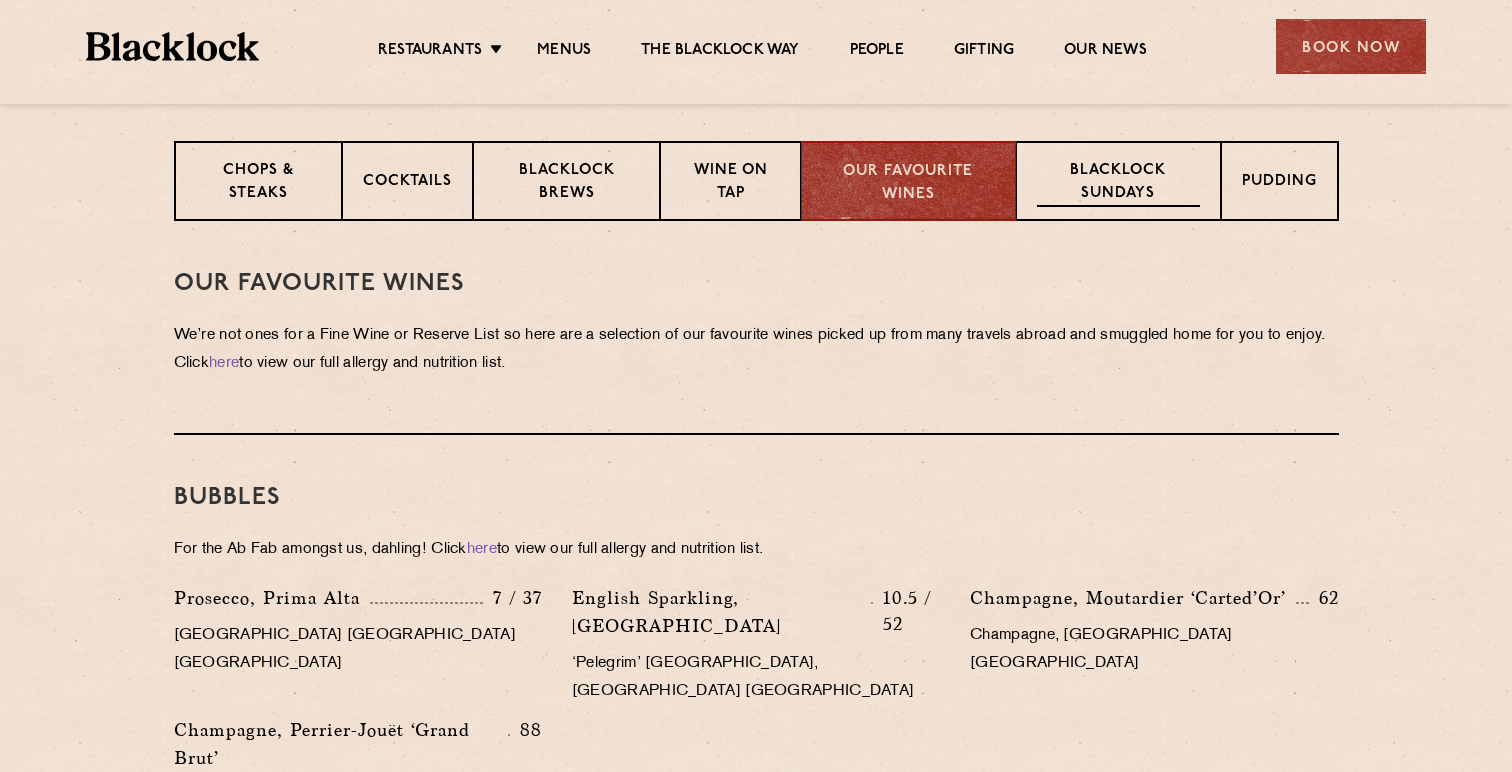 click on "Blacklock Sundays" at bounding box center [1118, 183] 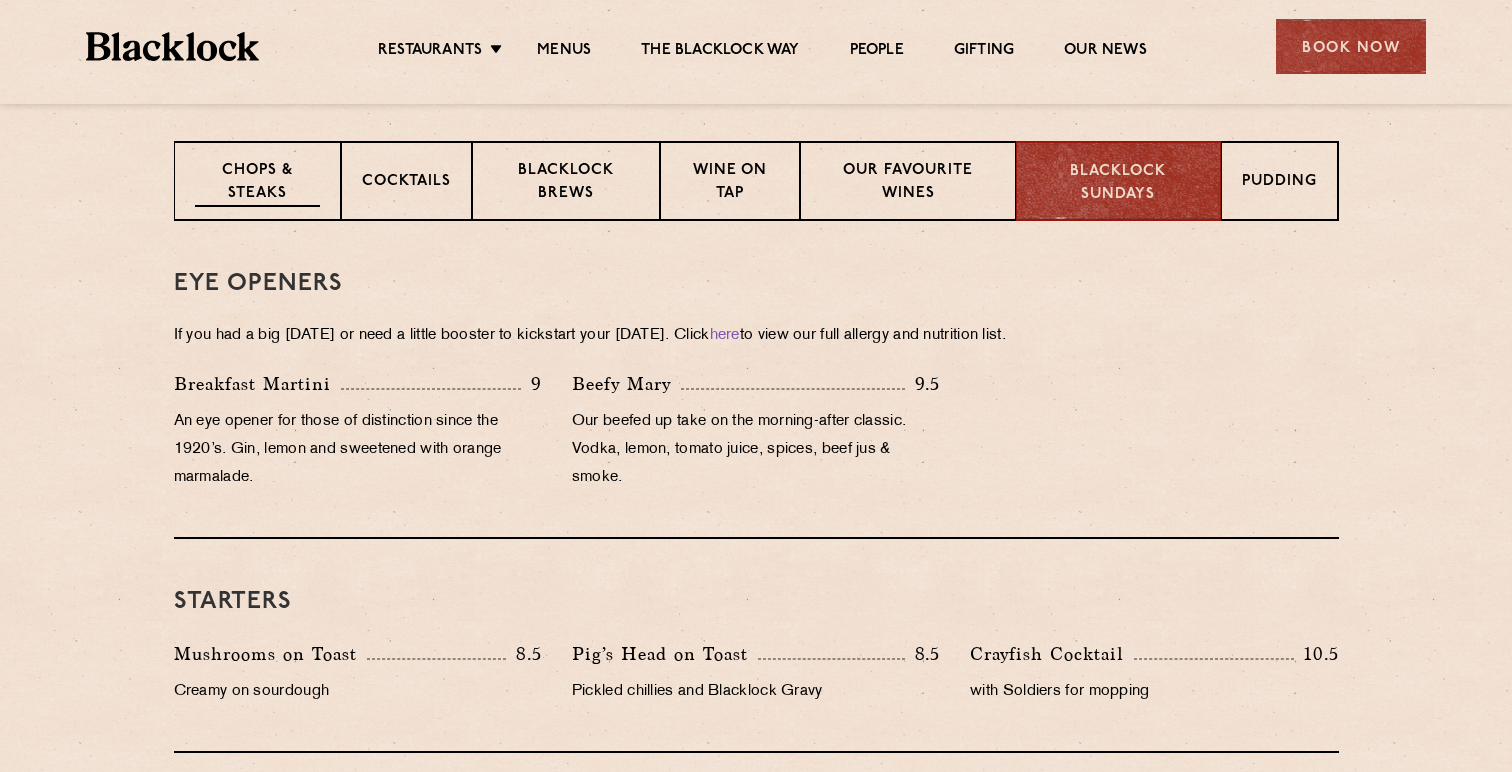 click on "Chops & Steaks" at bounding box center (257, 183) 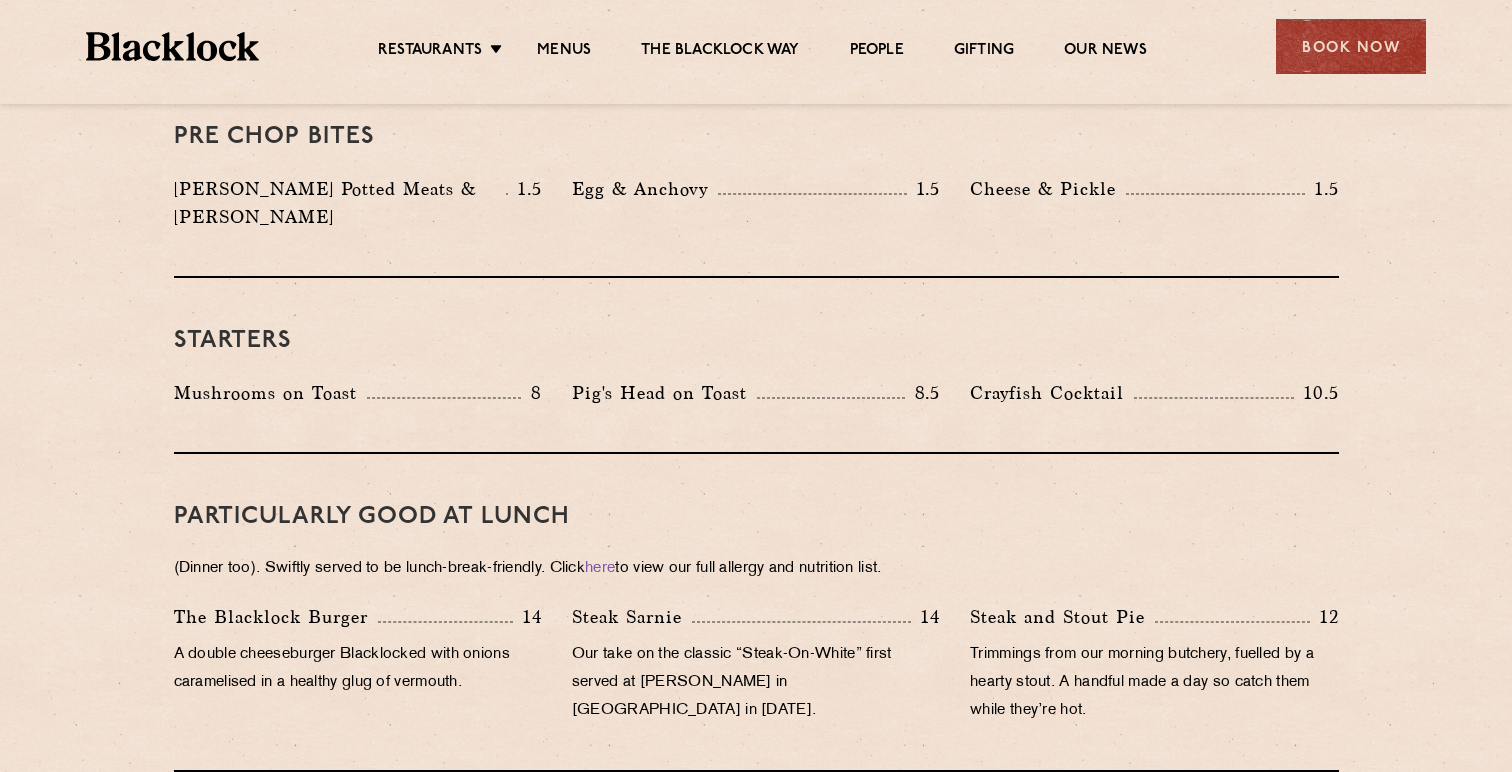scroll, scrollTop: 937, scrollLeft: 0, axis: vertical 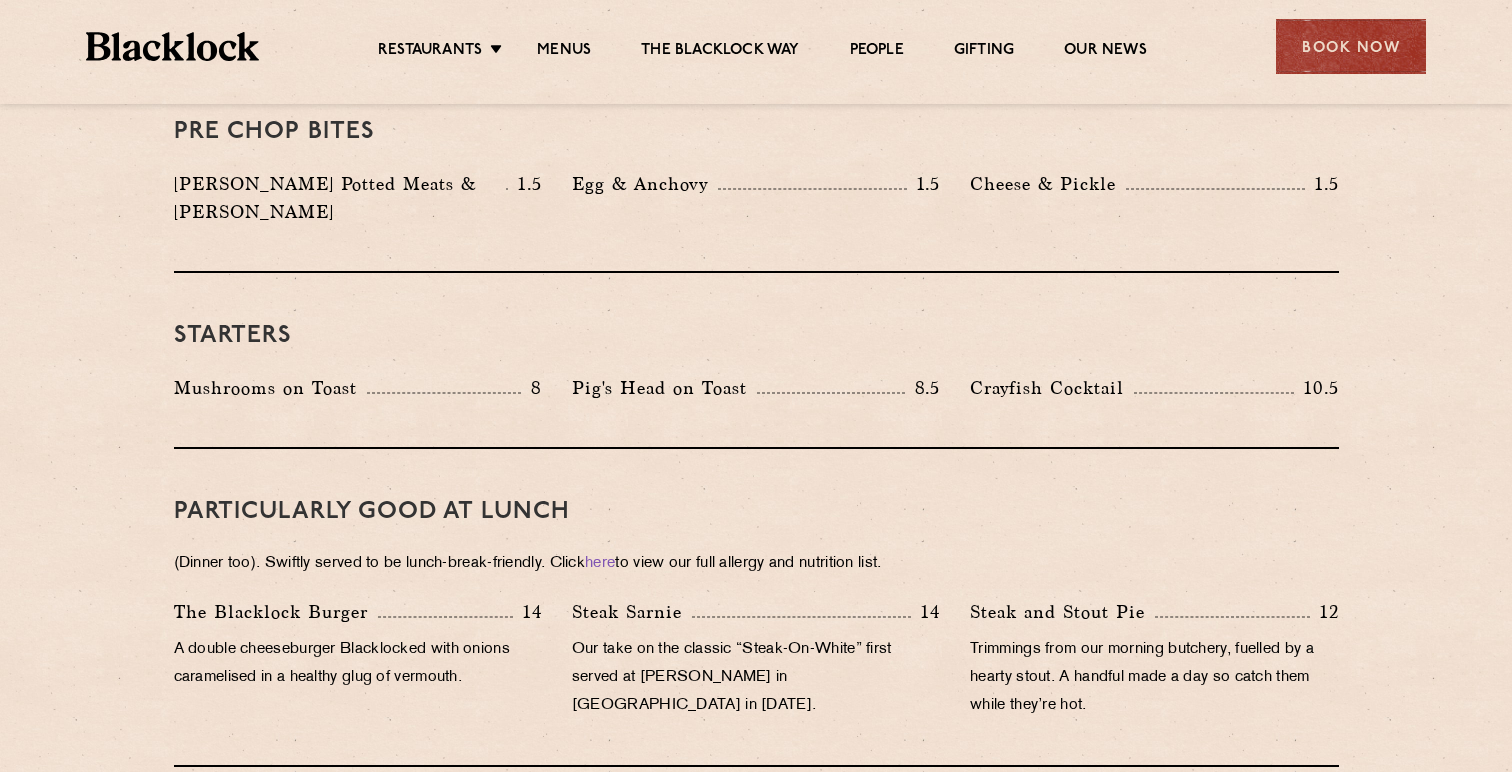 click on "Starters Mushrooms on Toast 8 Pig's Head on Toast 8.5 Crayfish Cocktail 10.5" at bounding box center (756, 361) 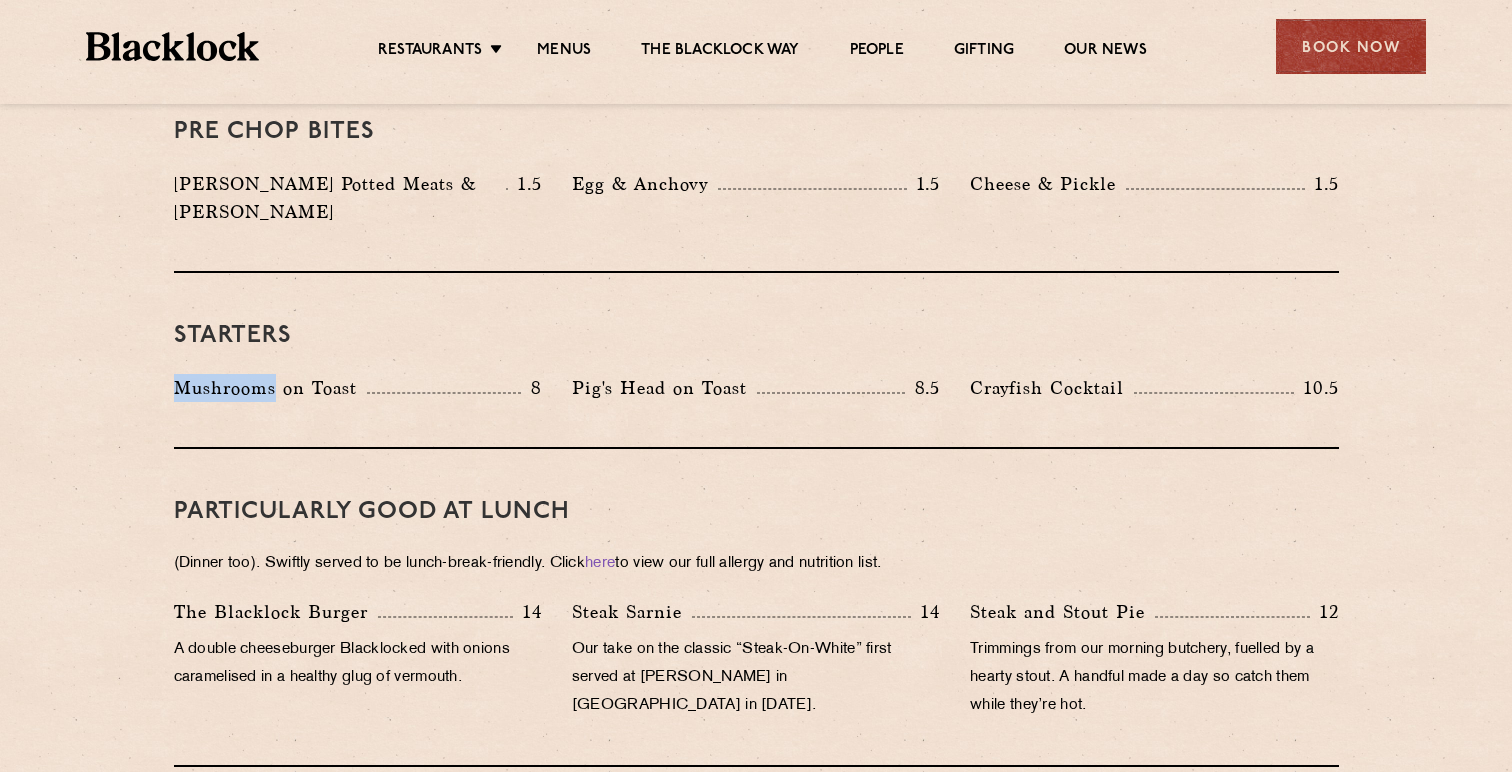 click on "Starters Mushrooms on Toast 8 Pig's Head on Toast 8.5 Crayfish Cocktail 10.5" at bounding box center [756, 361] 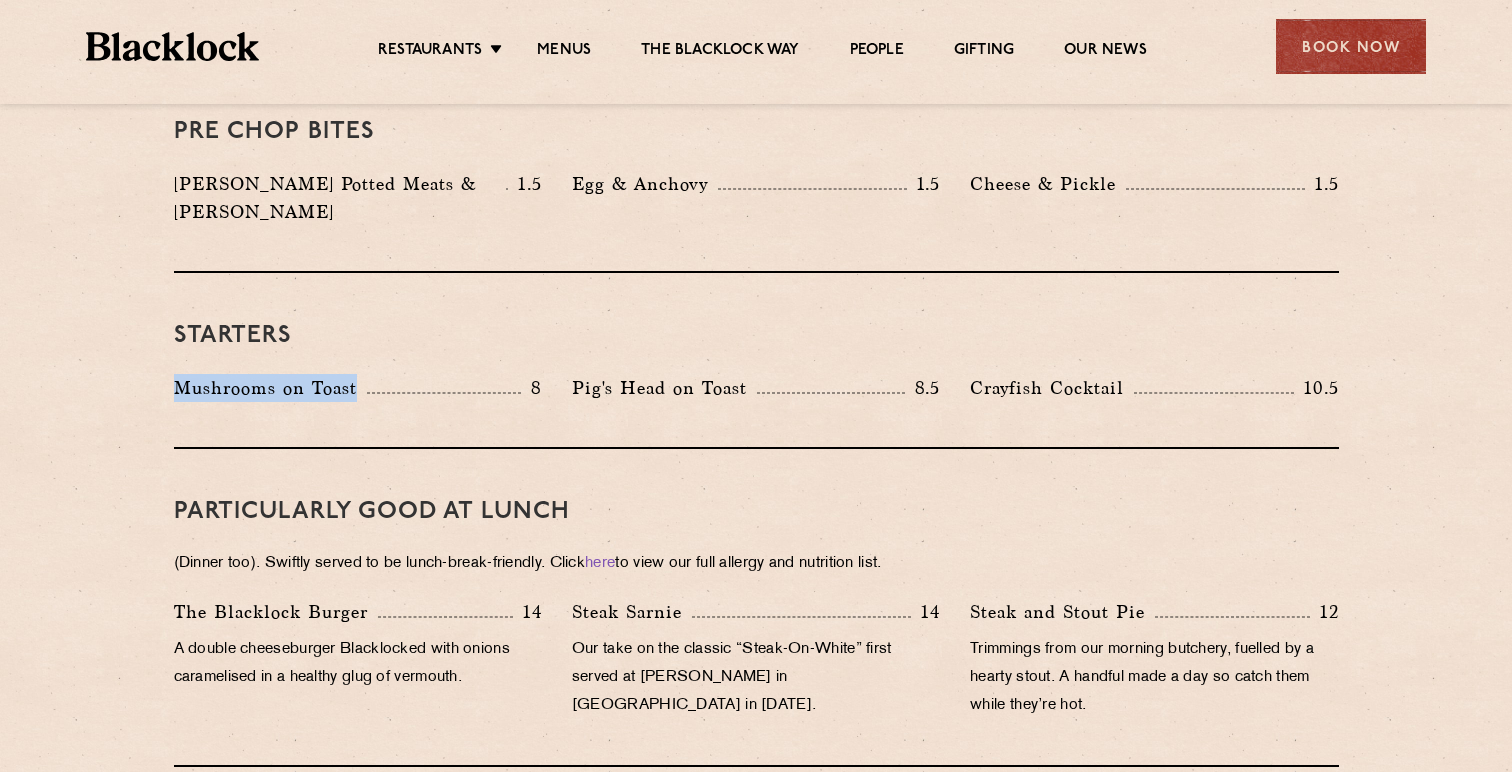click on "Starters Mushrooms on Toast 8 Pig's Head on Toast 8.5 Crayfish Cocktail 10.5" at bounding box center (756, 361) 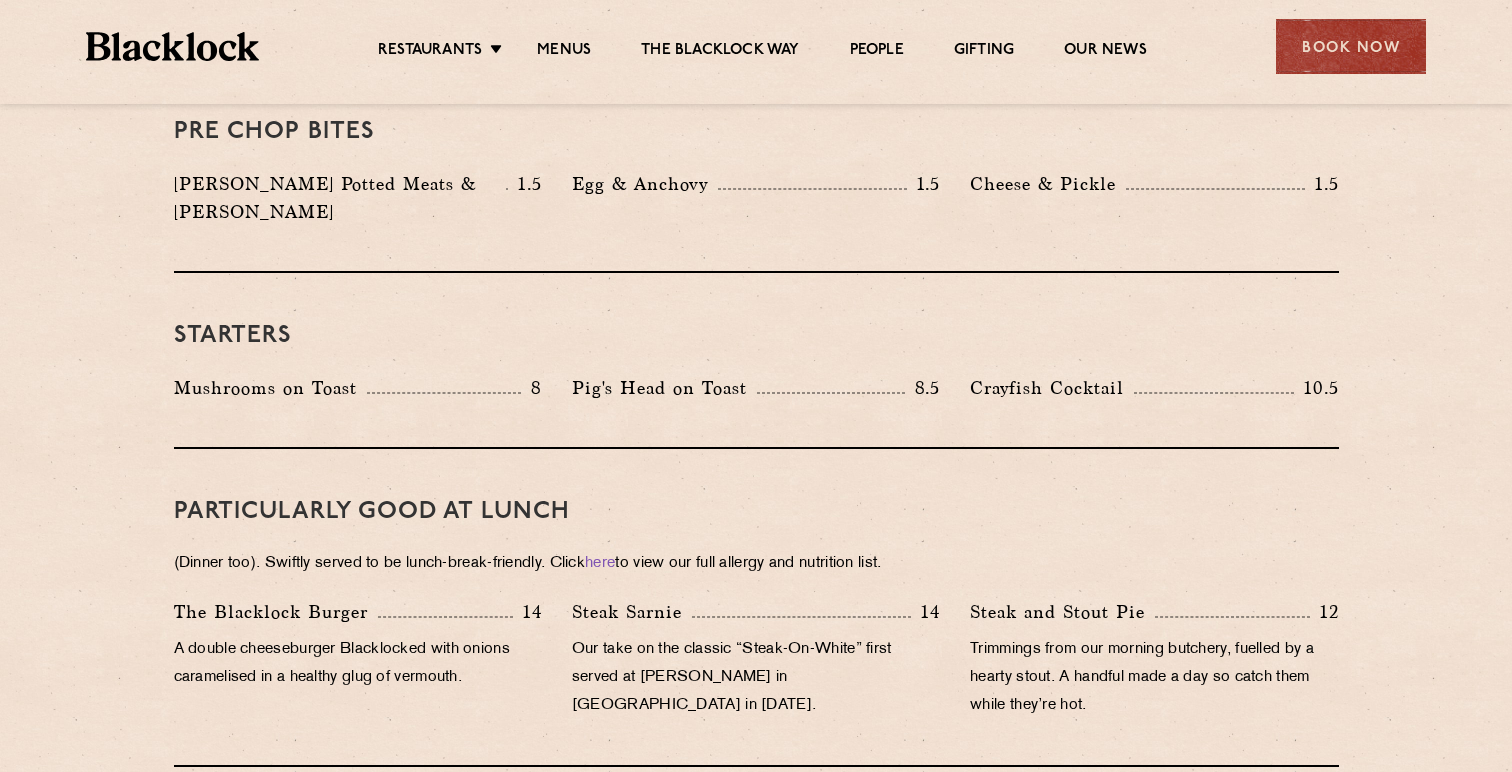 click on "Crayfish Cocktail" at bounding box center (1052, 388) 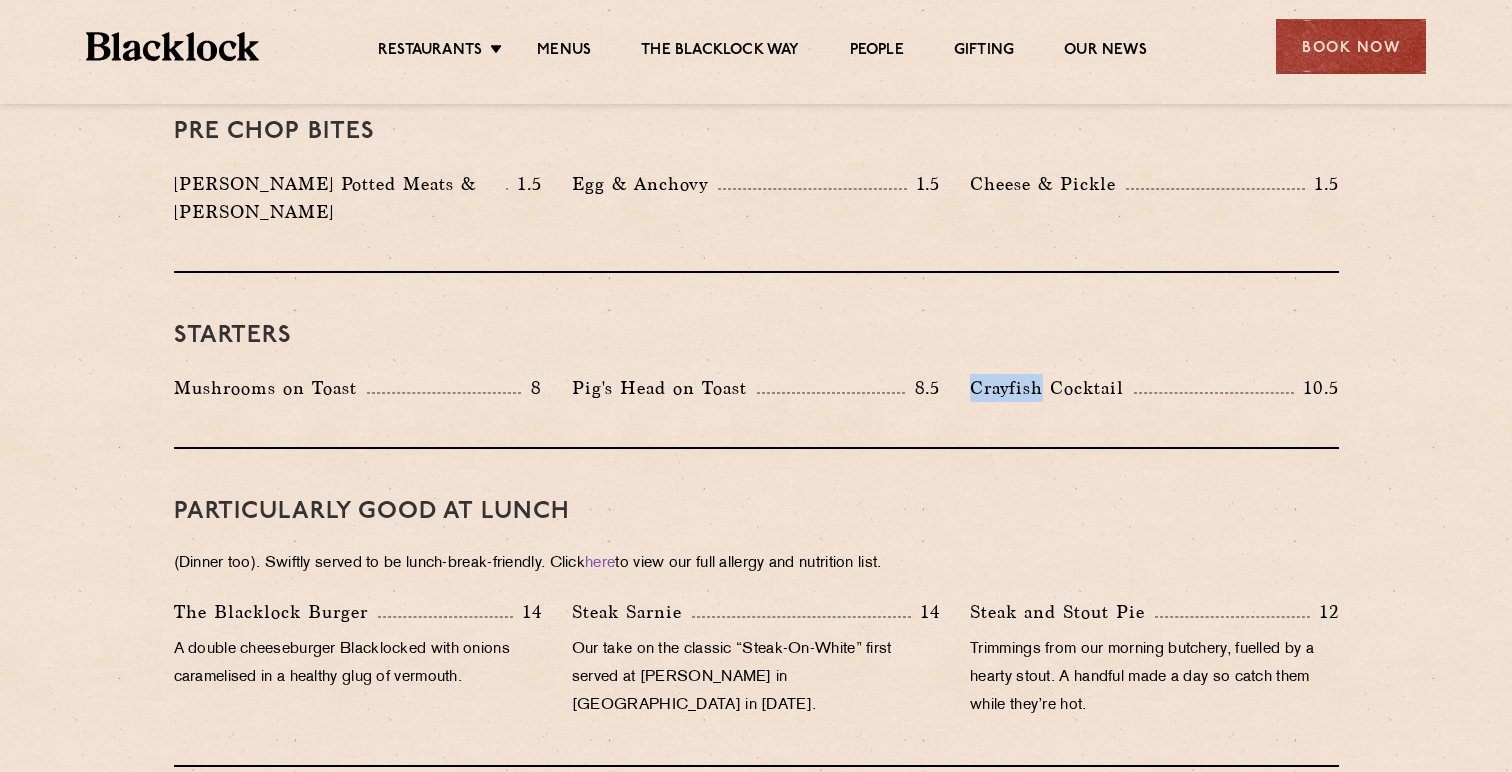 click on "Crayfish Cocktail" at bounding box center [1052, 388] 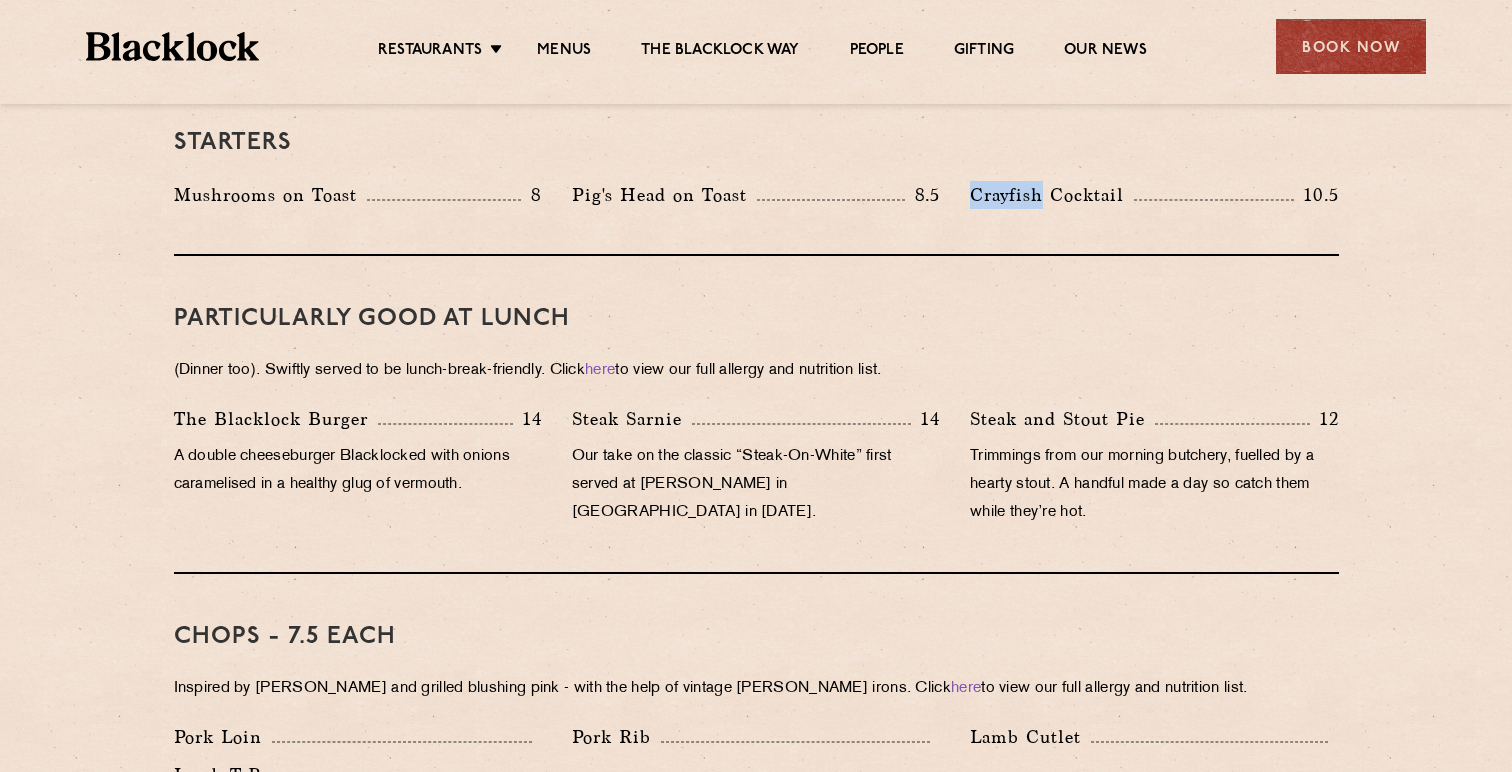 scroll, scrollTop: 1161, scrollLeft: 0, axis: vertical 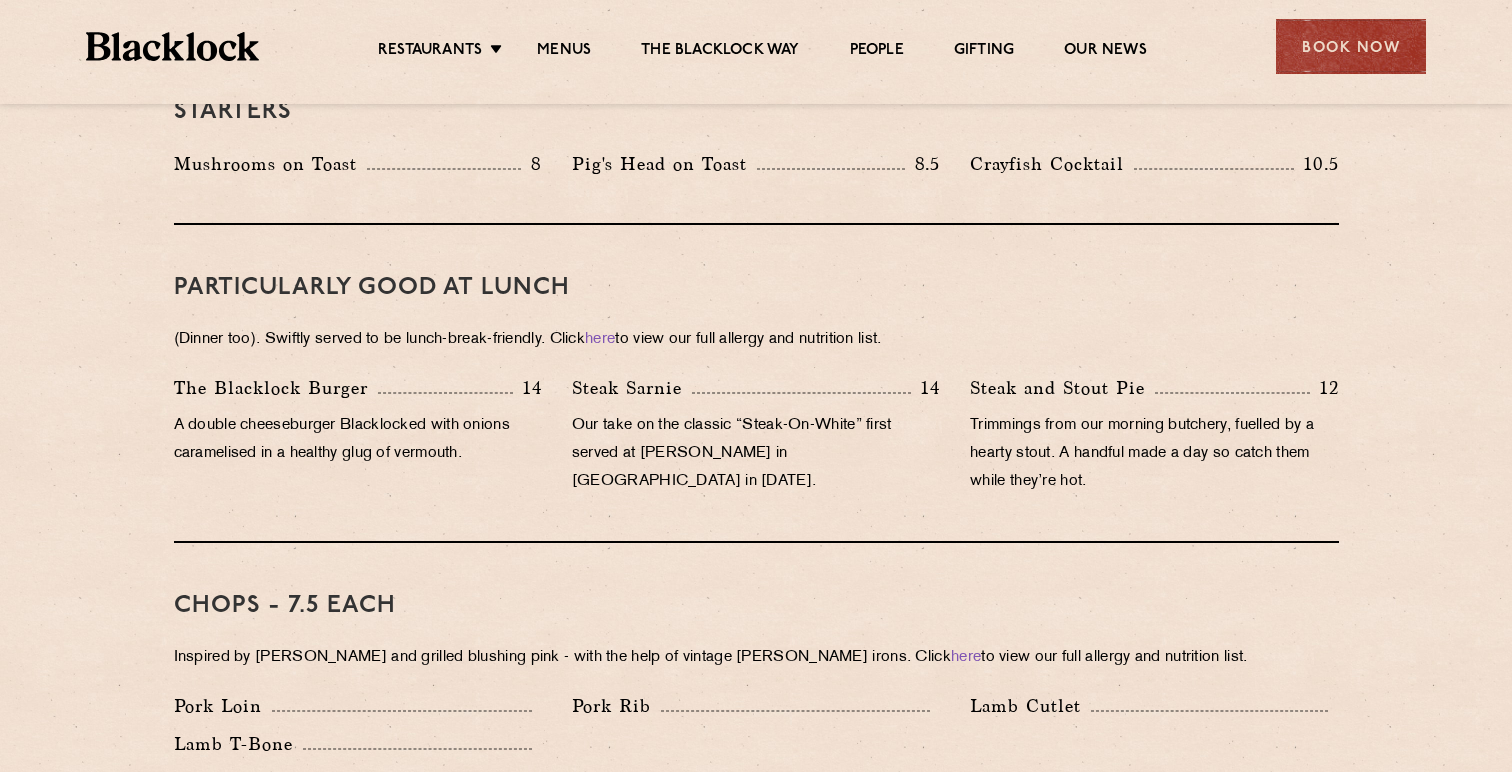 click on "The [PERSON_NAME] Burger 14" at bounding box center [358, 388] 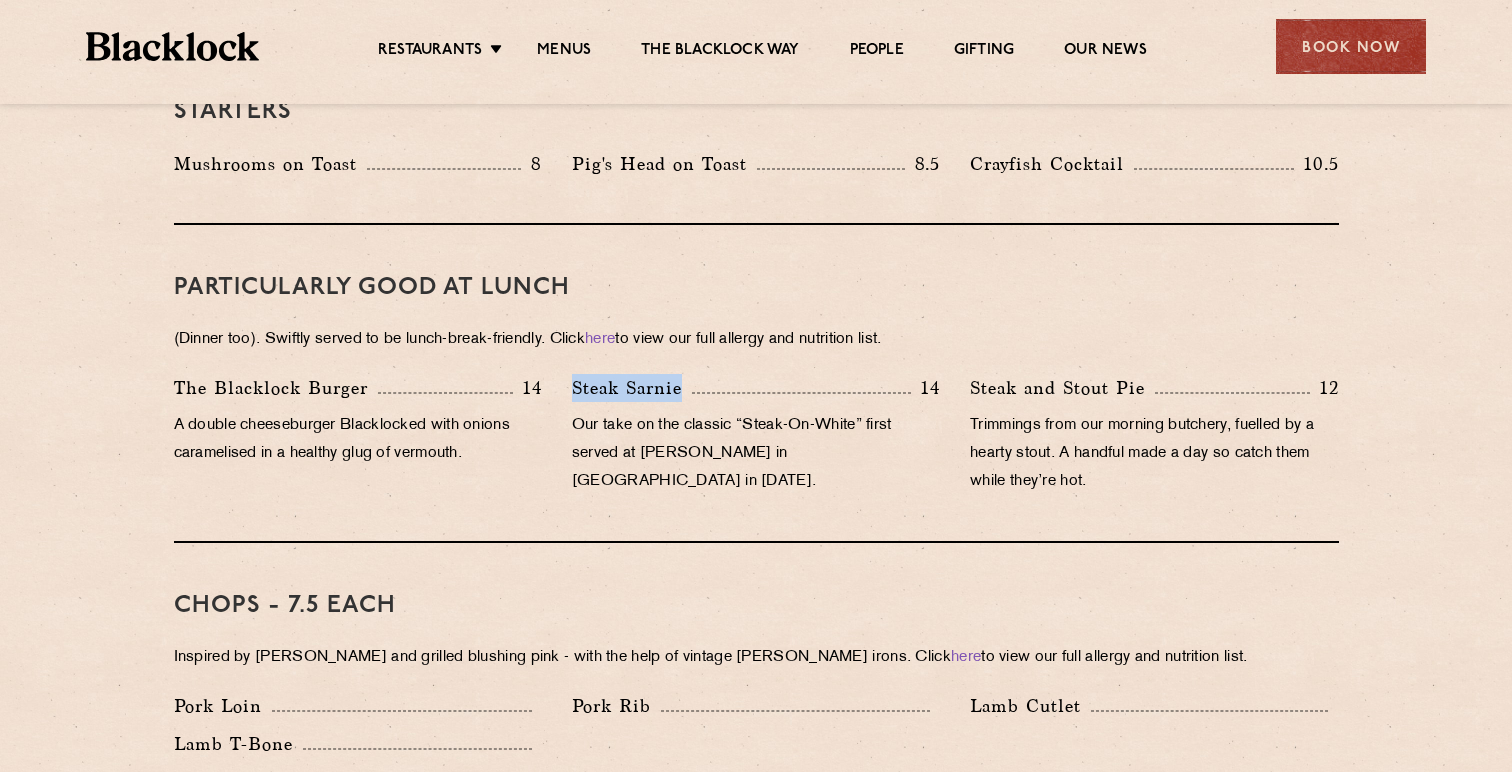 drag, startPoint x: 591, startPoint y: 357, endPoint x: 638, endPoint y: 363, distance: 47.38143 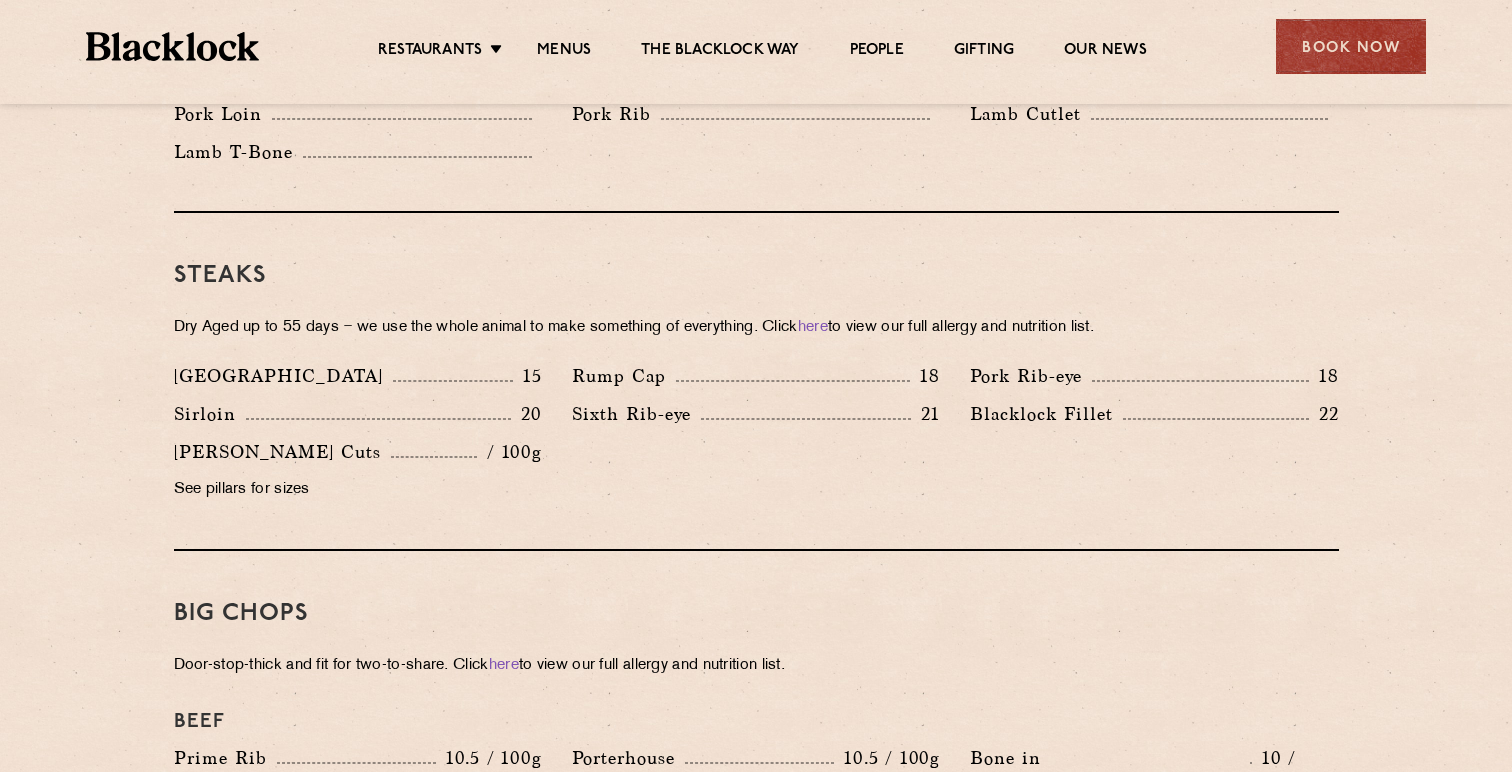 scroll, scrollTop: 1765, scrollLeft: 0, axis: vertical 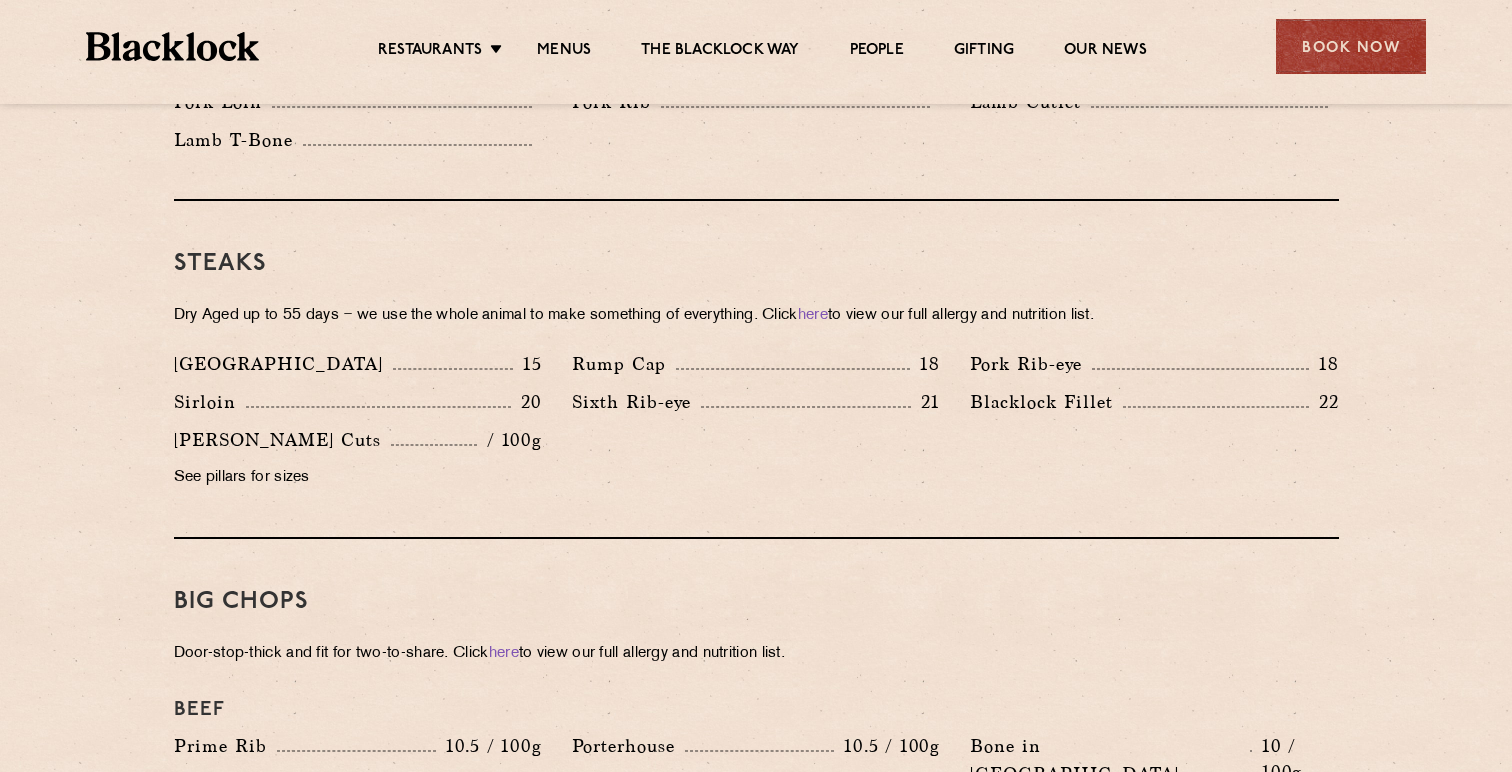 click on "Pork Rib-eye" at bounding box center (1031, 364) 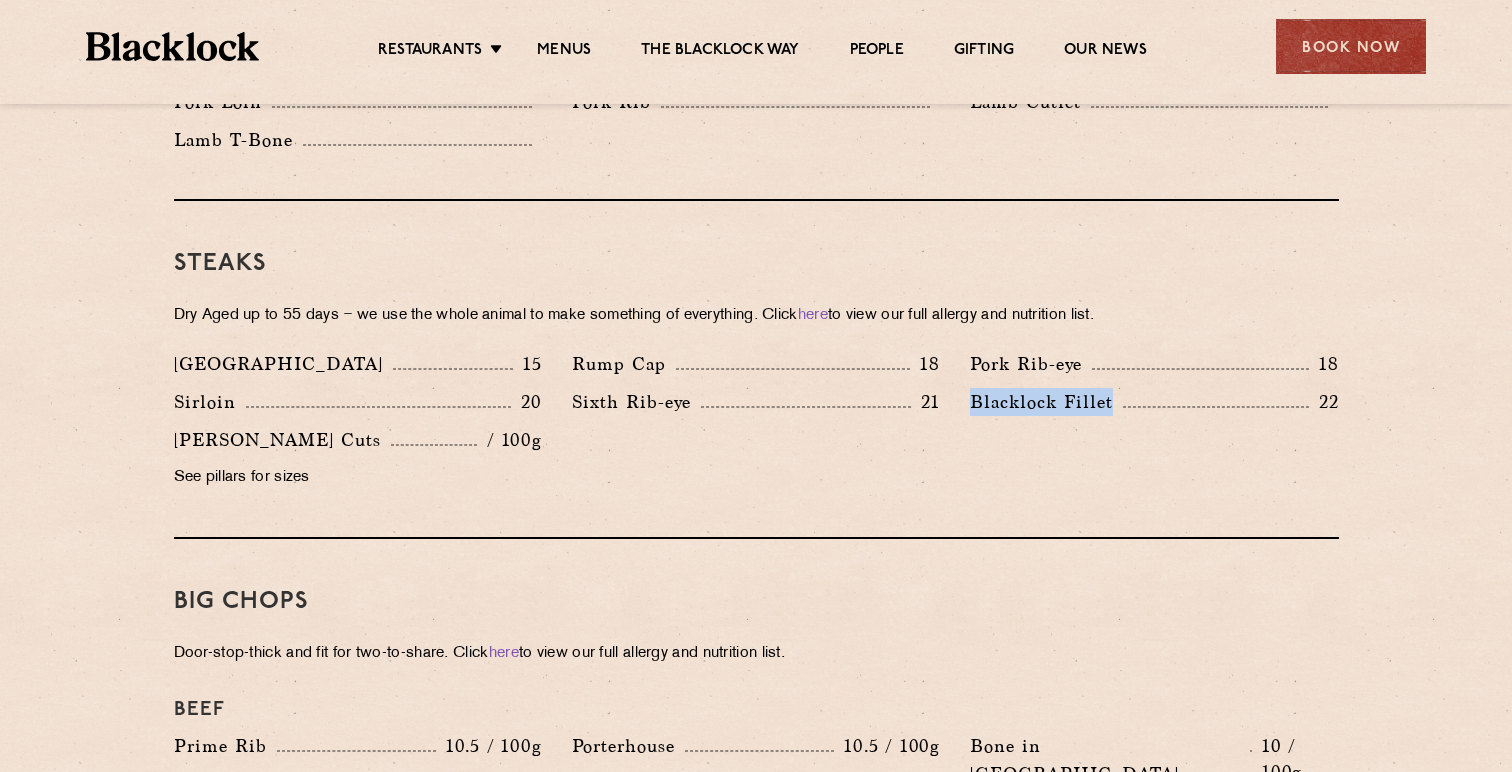 drag, startPoint x: 976, startPoint y: 380, endPoint x: 1100, endPoint y: 391, distance: 124.486946 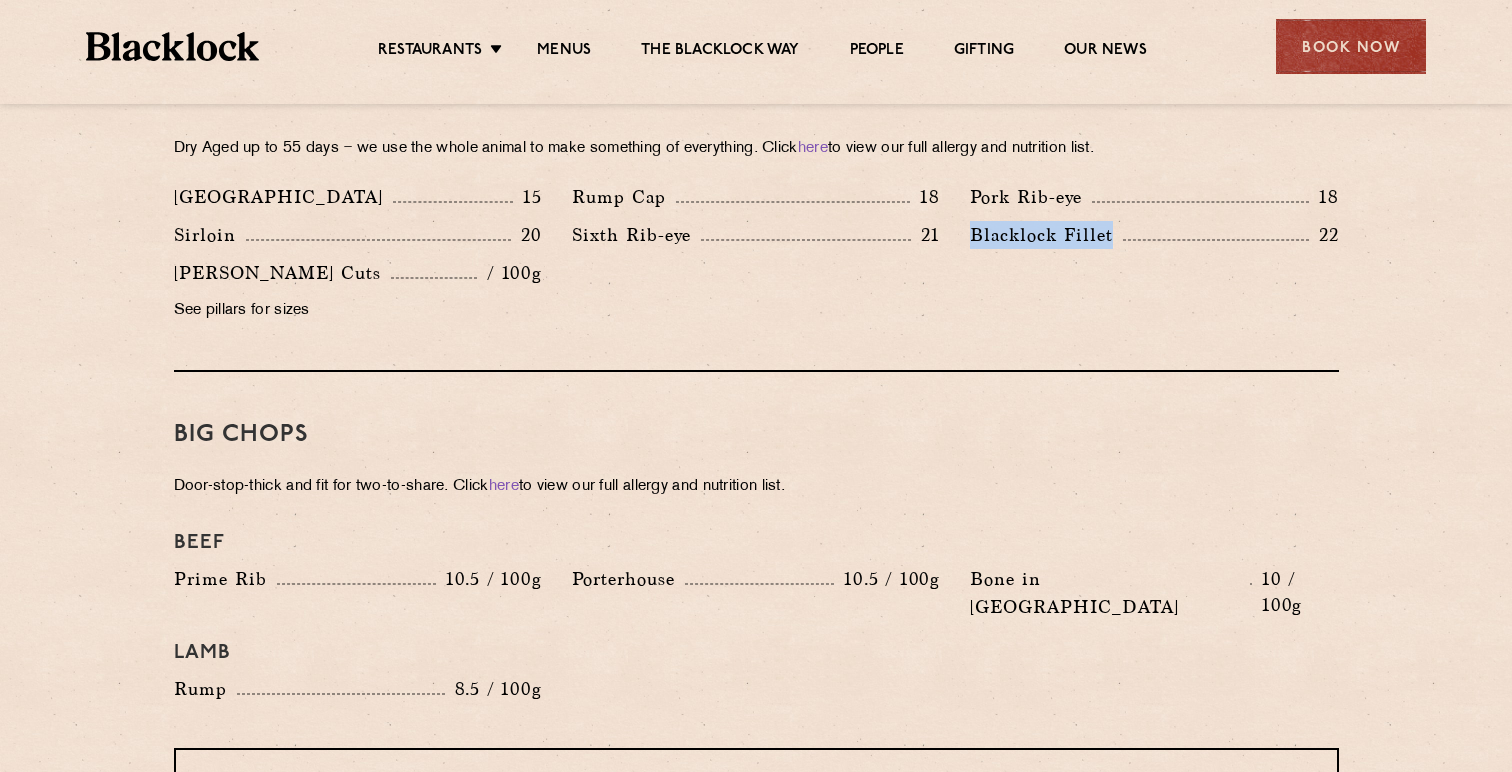 scroll, scrollTop: 1934, scrollLeft: 0, axis: vertical 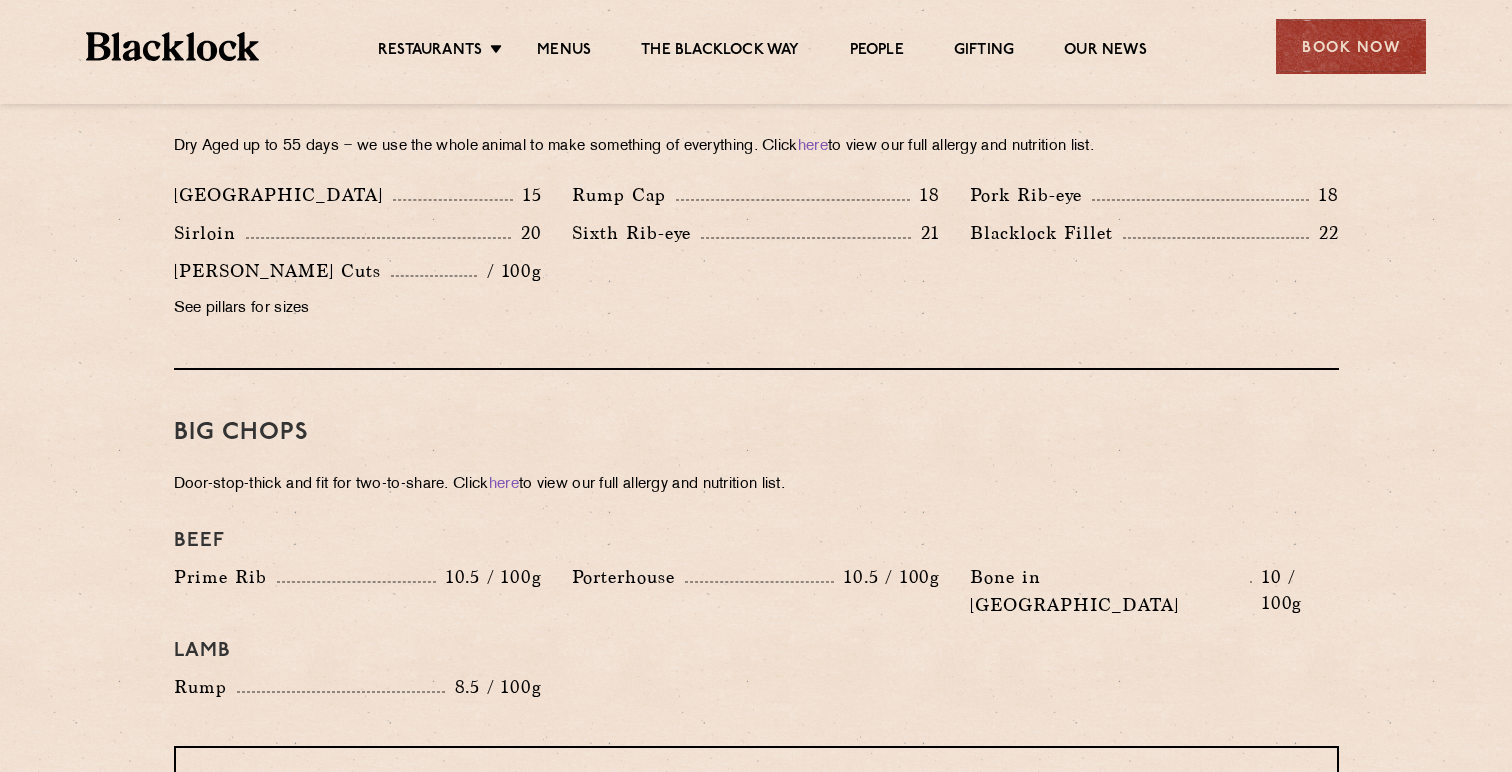 click on "Big Chops Door-stop-thick and fit for two-to-share. Click  here  to view our full allergy and nutrition list. Beef Prime Rib 10.5 / 100g Porterhouse 10.5 / 100g Bone in Sirloin 10 / 100g Lamb Rump 8.5 / 100g" at bounding box center (756, 558) 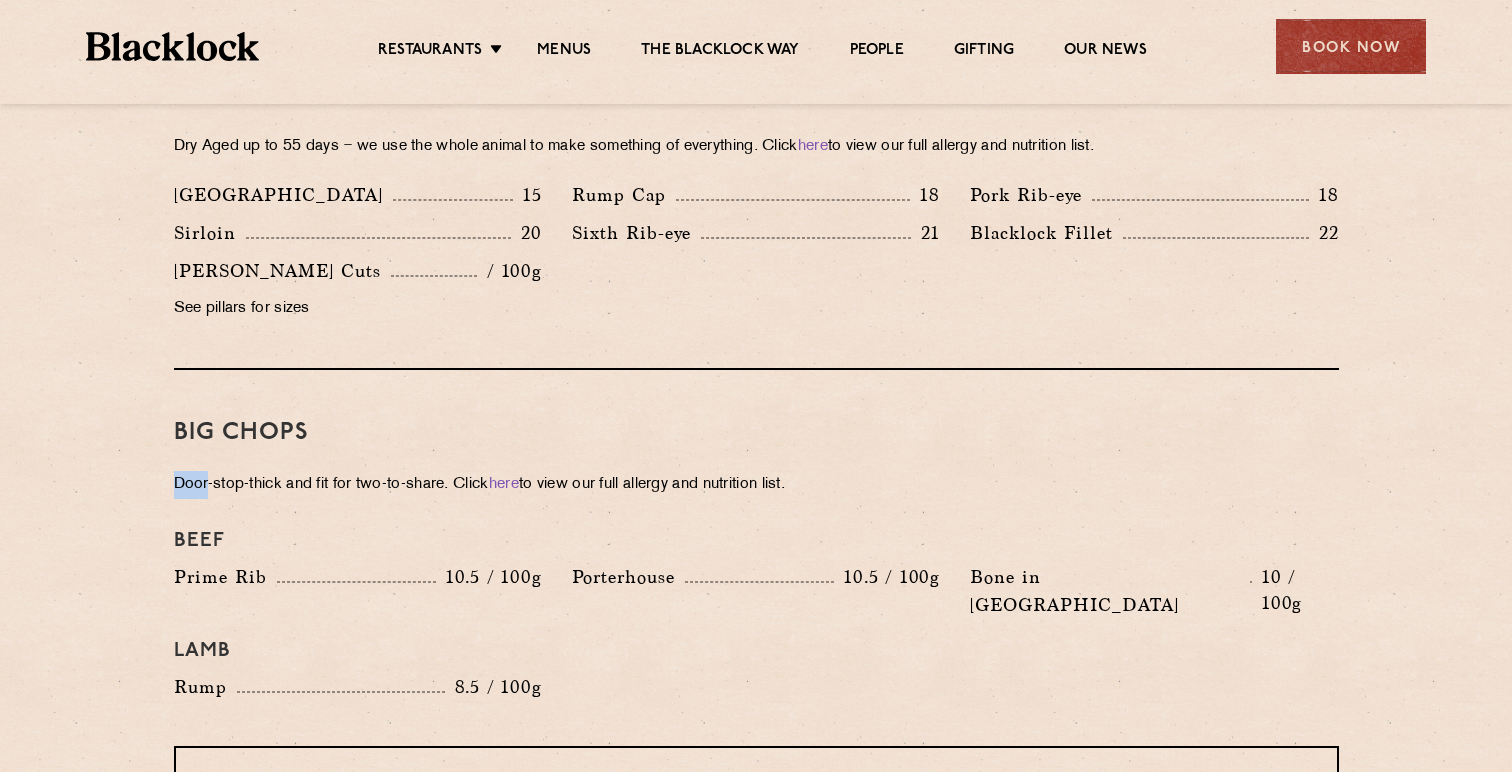 click on "Big Chops Door-stop-thick and fit for two-to-share. Click  here  to view our full allergy and nutrition list. Beef Prime Rib 10.5 / 100g Porterhouse 10.5 / 100g Bone in Sirloin 10 / 100g Lamb Rump 8.5 / 100g" at bounding box center [756, 558] 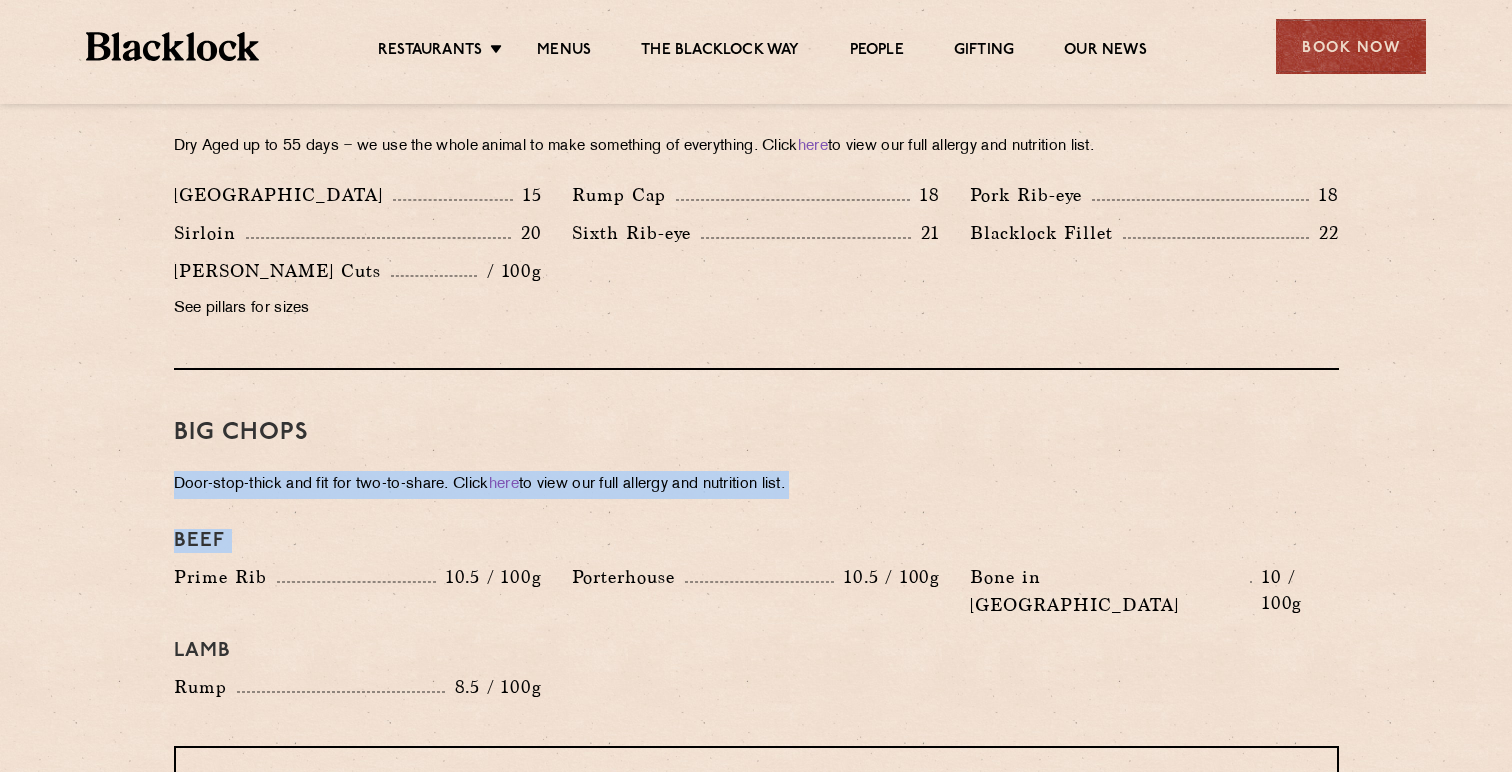 drag, startPoint x: 838, startPoint y: 441, endPoint x: 826, endPoint y: 503, distance: 63.15061 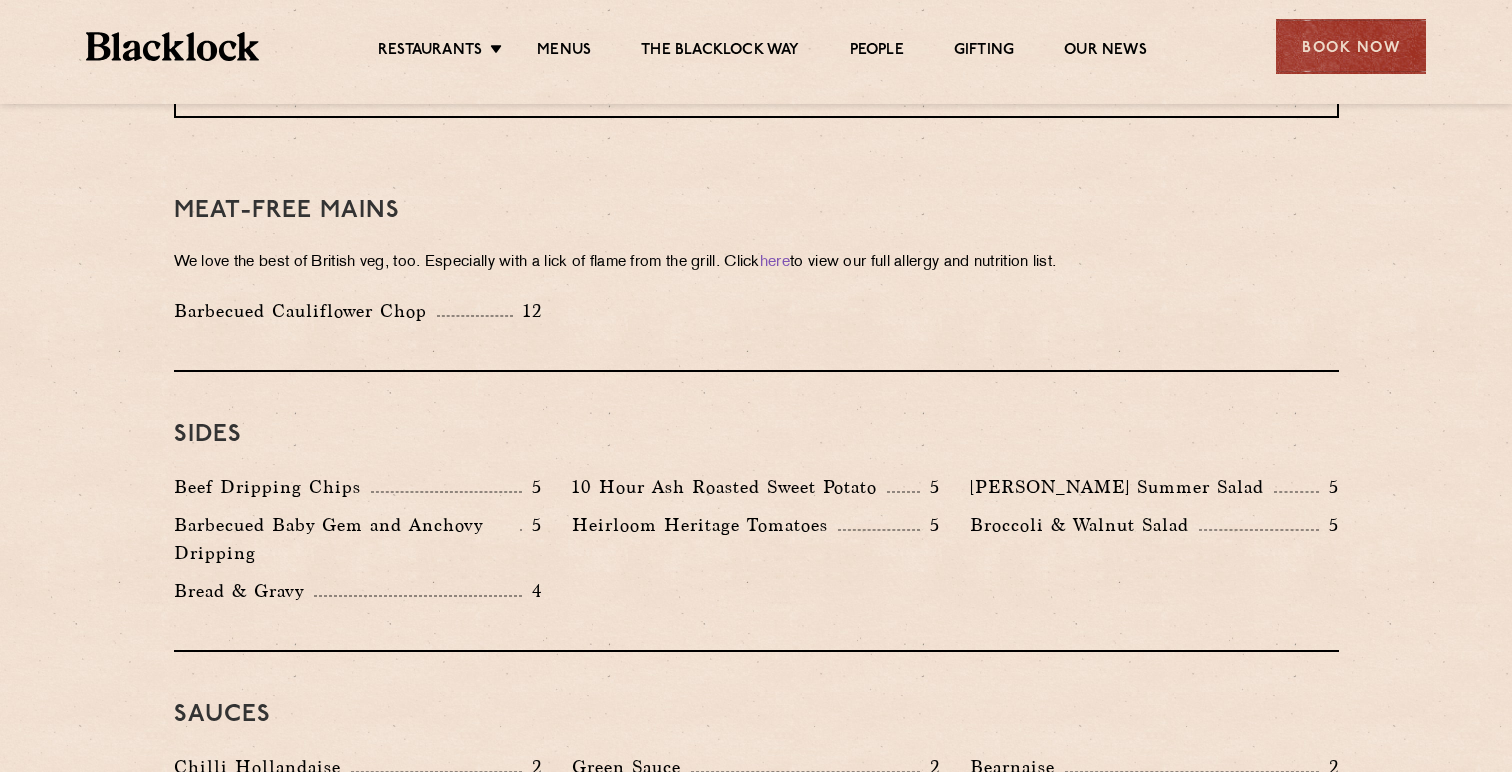scroll, scrollTop: 2798, scrollLeft: 0, axis: vertical 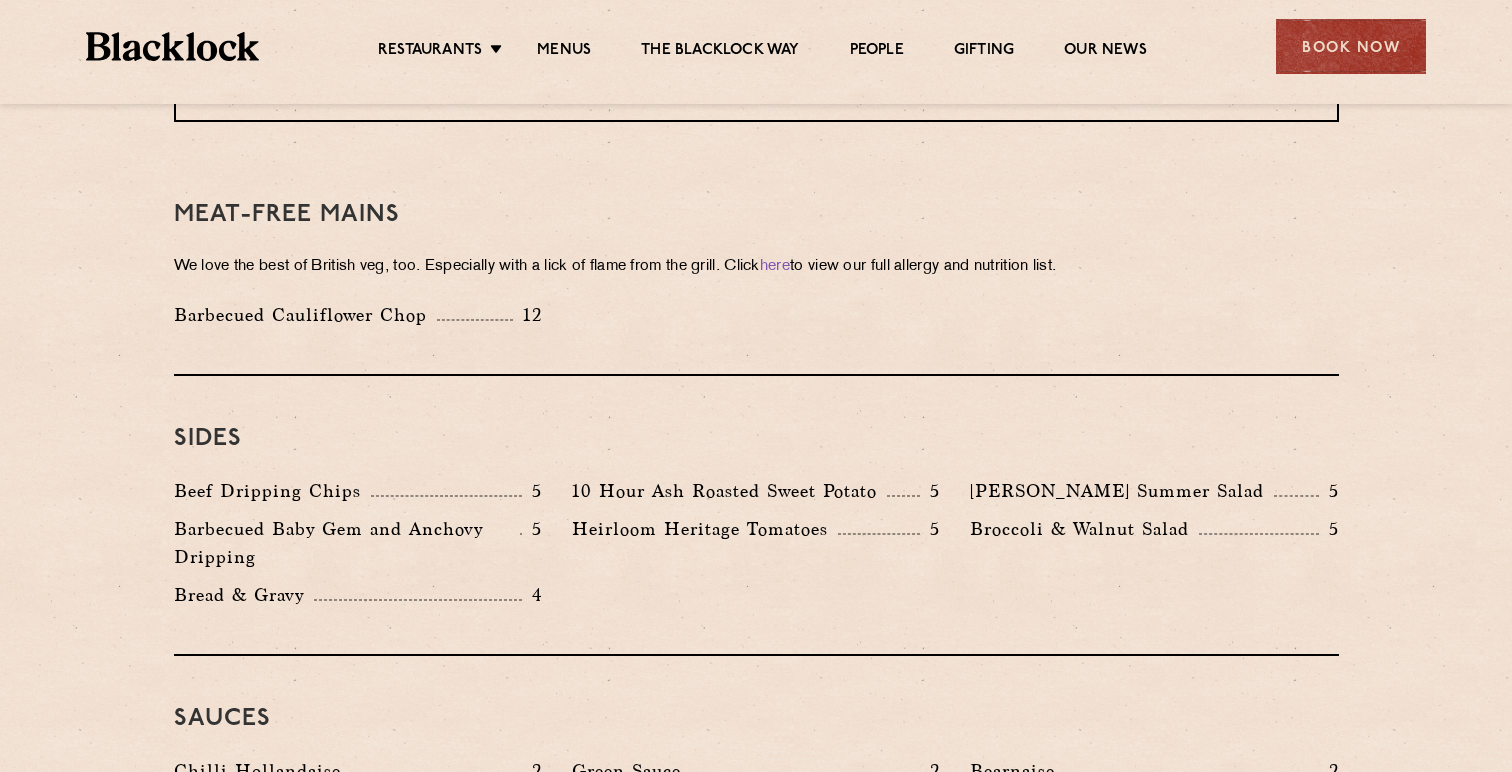 click on "Beef Dripping Chips 5 10 Hour Ash Roasted Sweet Potato 5 [PERSON_NAME] Summer Salad 5 Barbecued Baby Gem and Anchovy Dripping 5 Heirloom Heritage Tomatoes 5 Broccoli & Walnut Salad 5 Bread & Gravy 4" at bounding box center (756, 548) 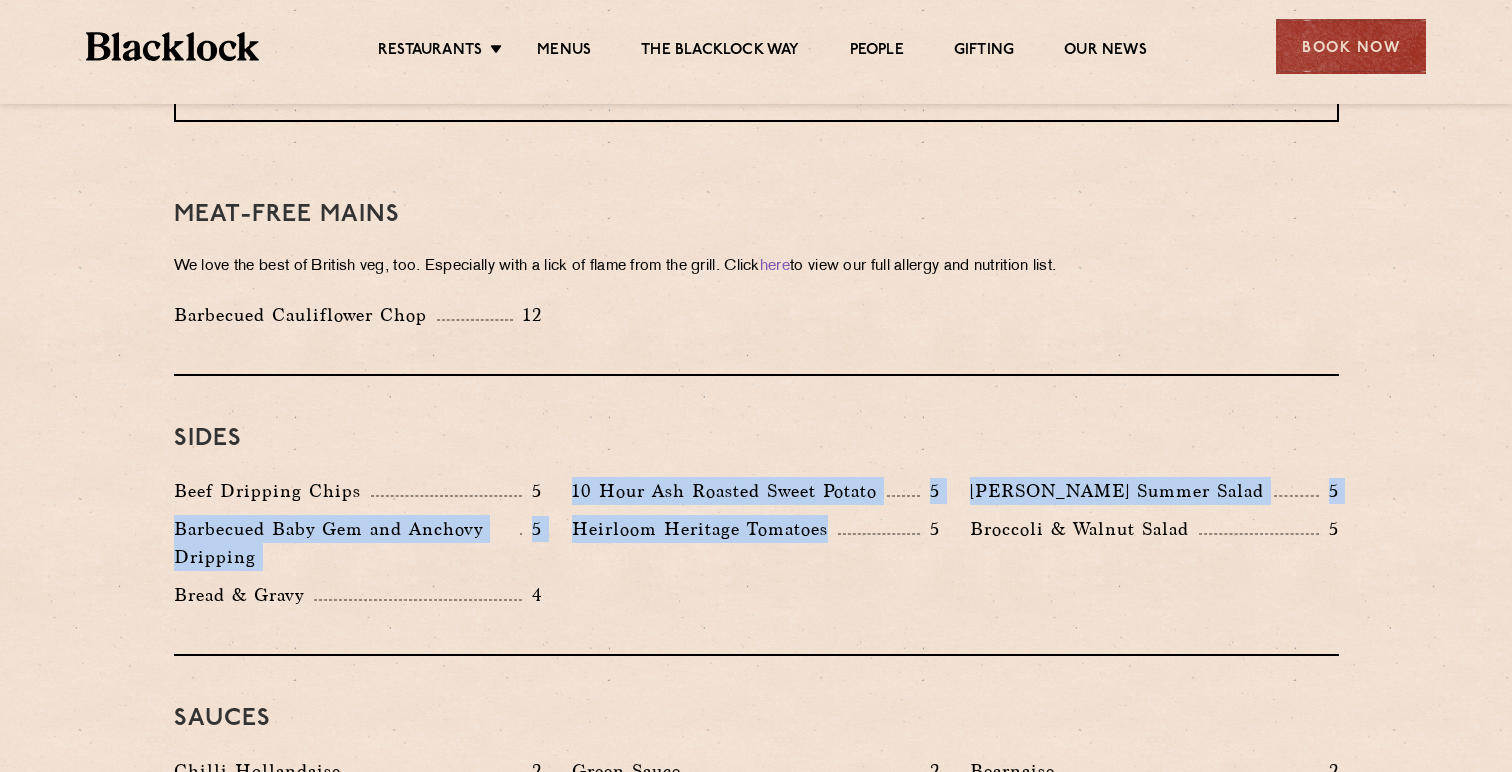 drag, startPoint x: 810, startPoint y: 536, endPoint x: 733, endPoint y: 433, distance: 128.60016 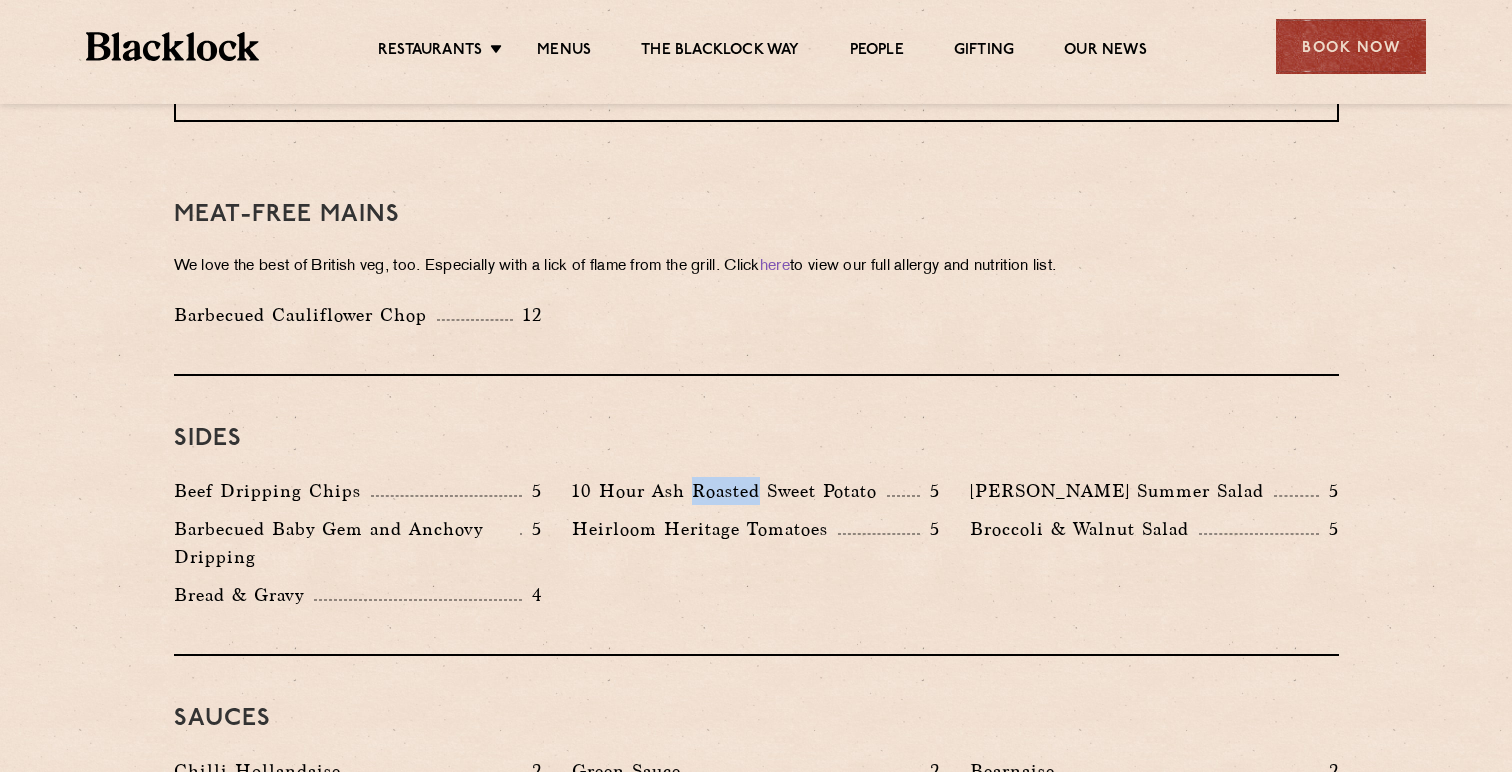 click on "10 Hour Ash Roasted Sweet Potato" at bounding box center [729, 491] 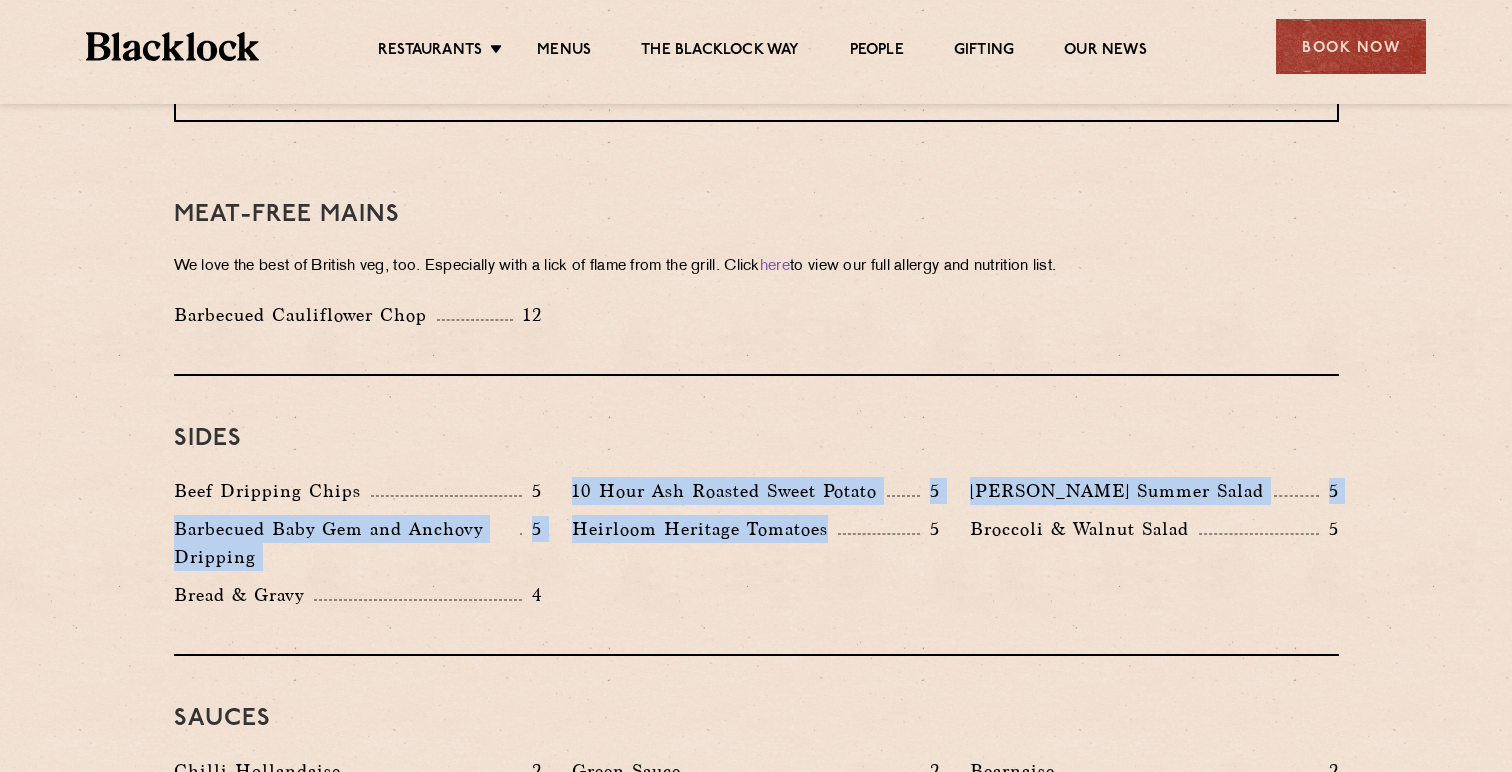 drag, startPoint x: 733, startPoint y: 433, endPoint x: 812, endPoint y: 526, distance: 122.02459 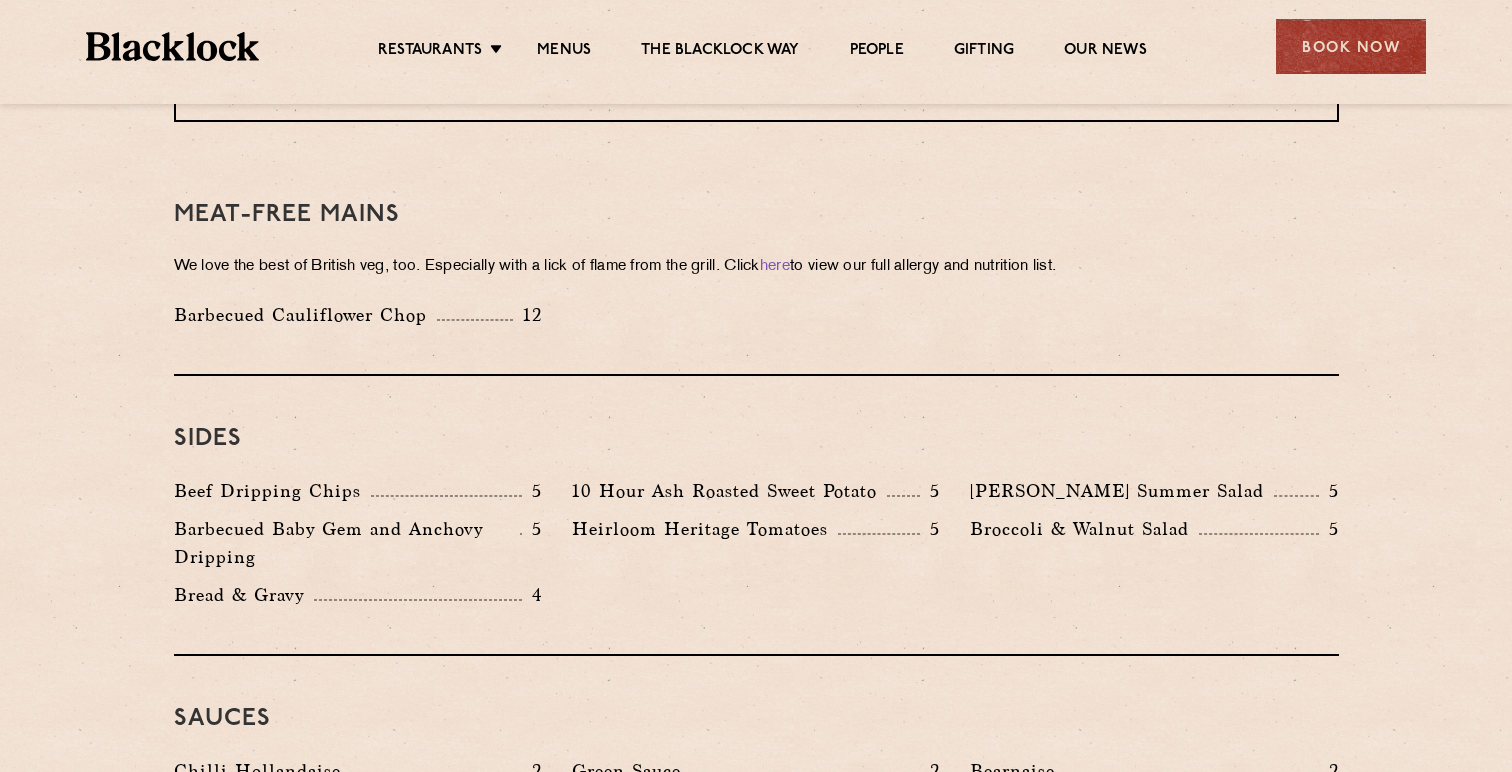 click on "Beef Dripping Chips 5 10 Hour Ash Roasted Sweet Potato 5 [PERSON_NAME] Summer Salad 5 Barbecued Baby Gem and Anchovy Dripping 5 Heirloom Heritage Tomatoes 5 Broccoli & Walnut Salad 5 Bread & Gravy 4" at bounding box center (756, 548) 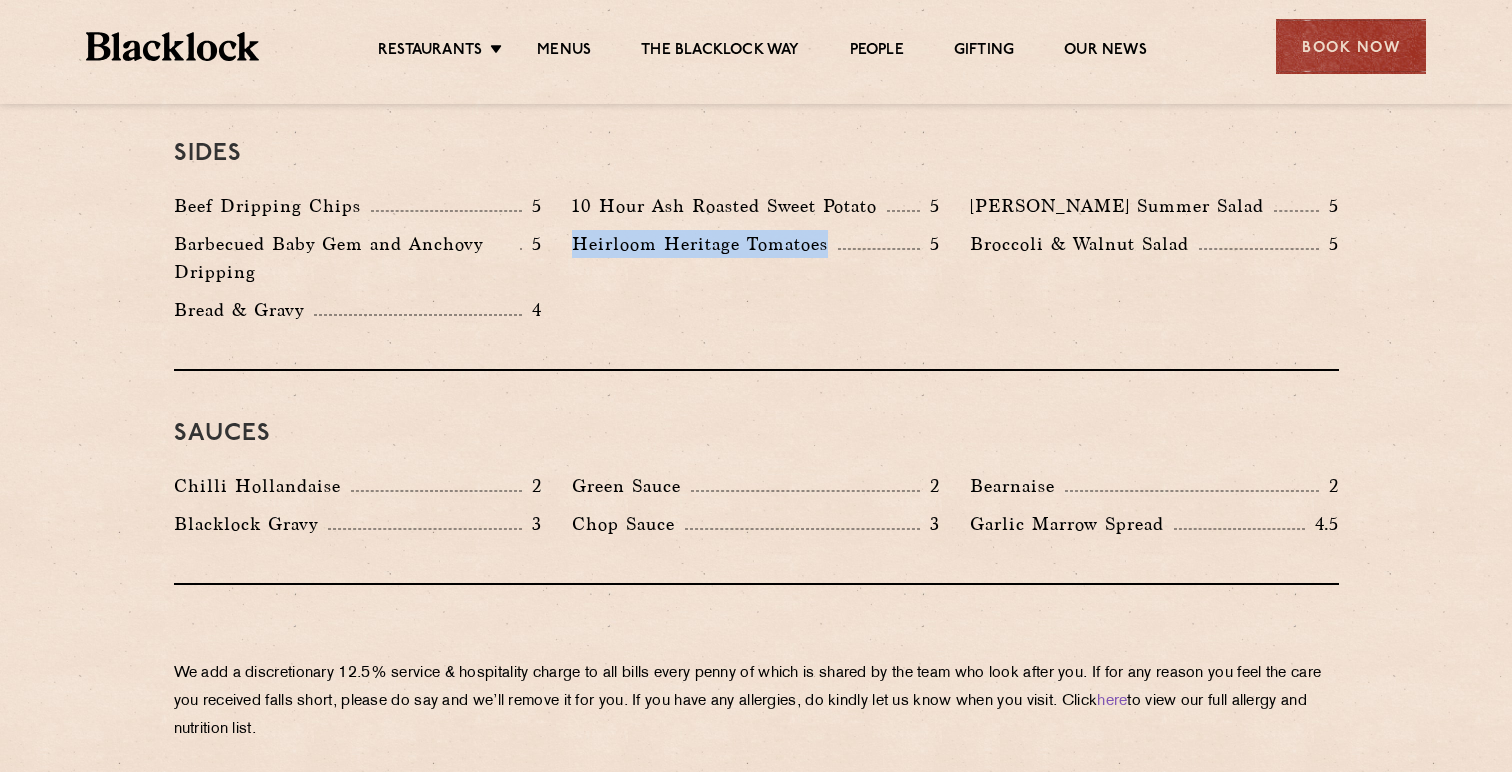 scroll, scrollTop: 3085, scrollLeft: 0, axis: vertical 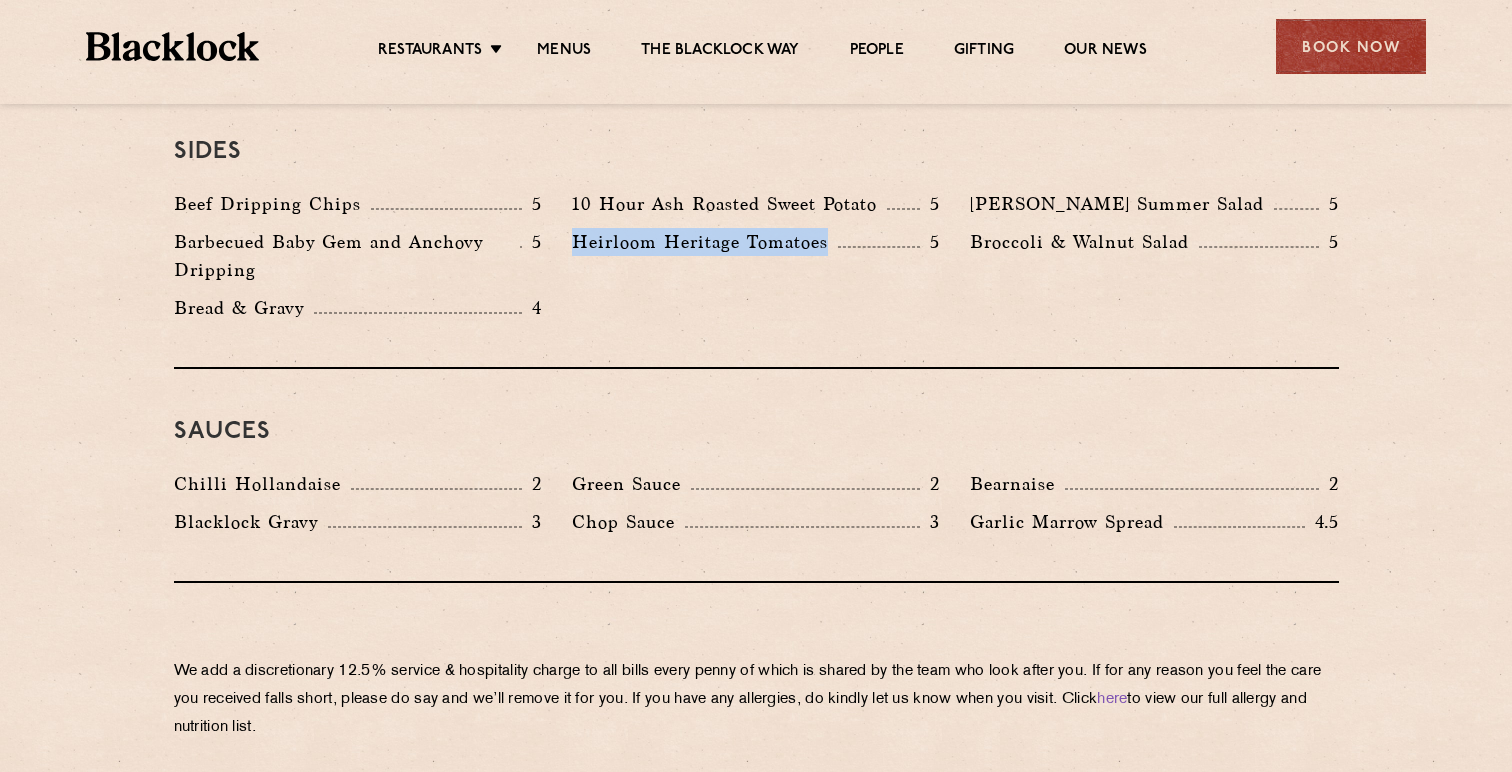 click on "Sauces Chilli Hollandaise 2 Green Sauce 2 Bearnaise 2 [PERSON_NAME] Gravy 3 Chop Sauce 3 Garlic Marrow Spread 4.5" at bounding box center (756, 476) 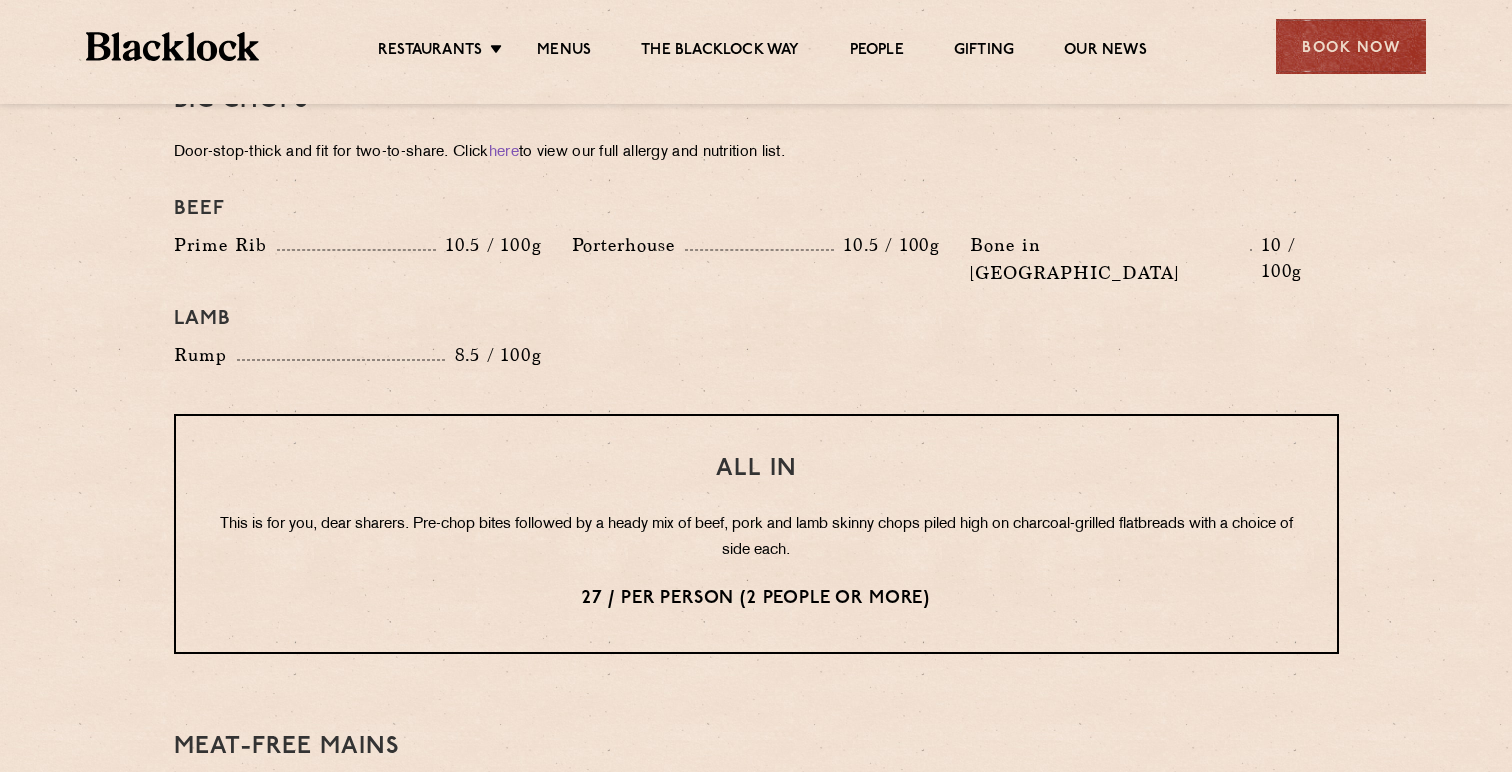scroll, scrollTop: 2268, scrollLeft: 0, axis: vertical 